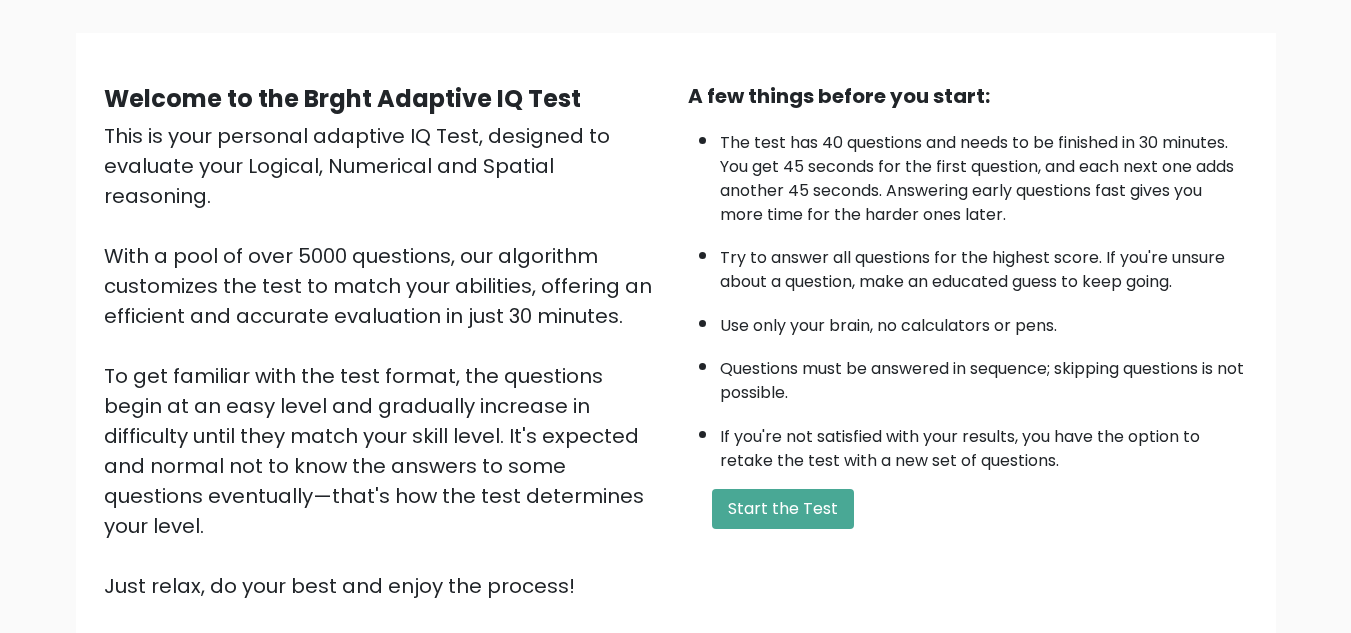 scroll, scrollTop: 126, scrollLeft: 0, axis: vertical 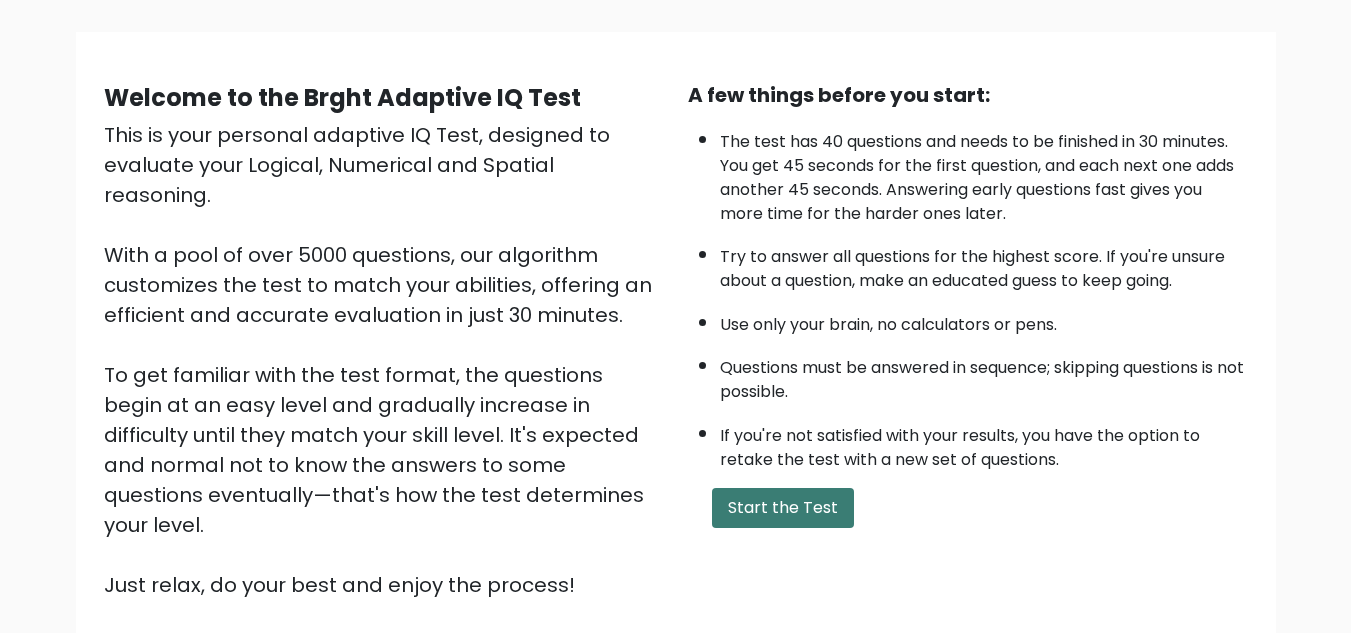 click on "Start the Test" at bounding box center [783, 508] 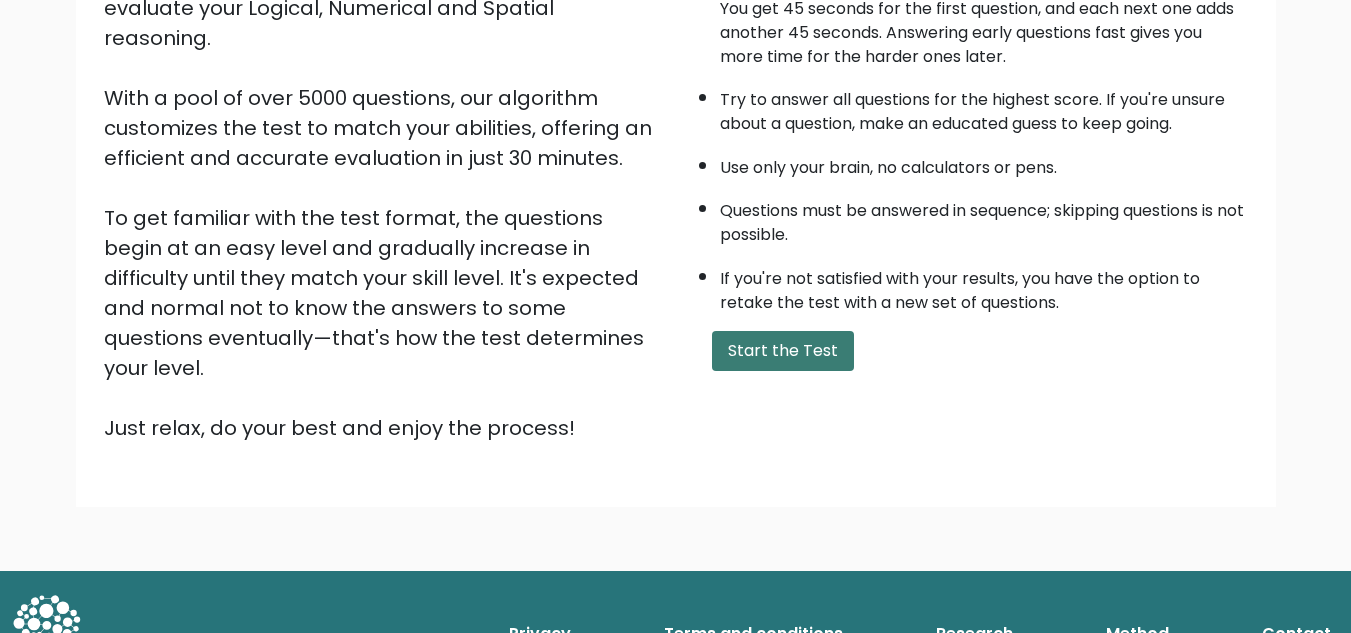 scroll, scrollTop: 0, scrollLeft: 0, axis: both 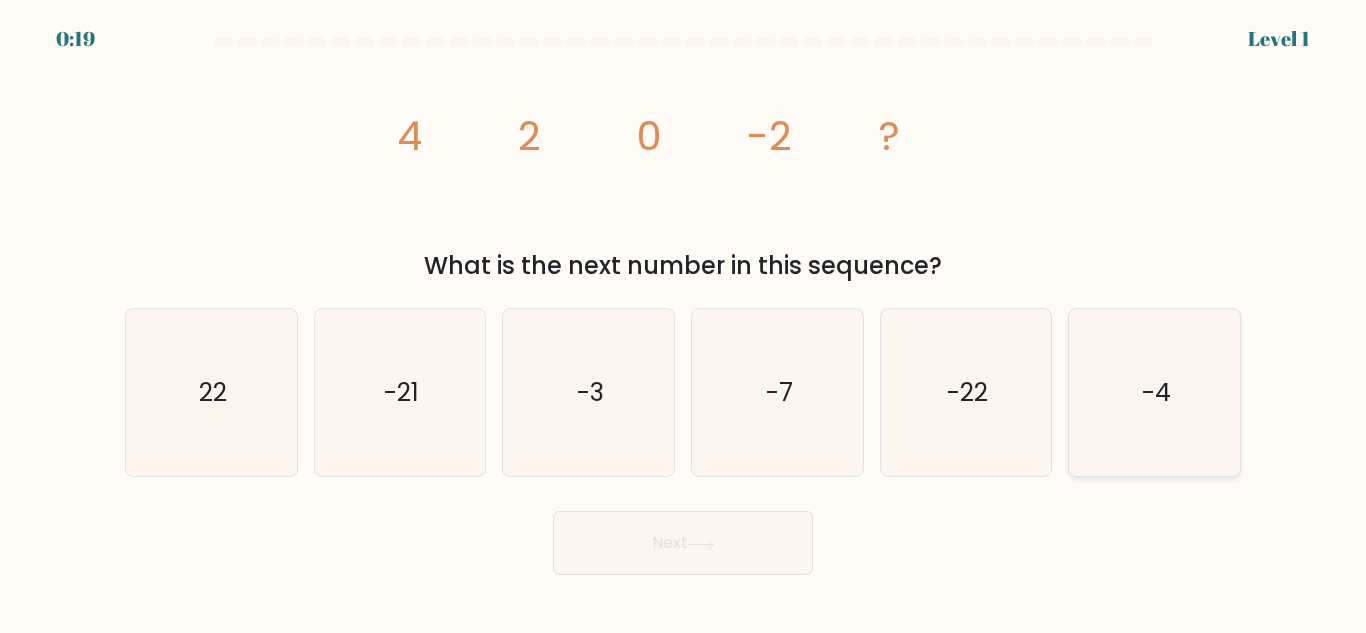 click on "-4" 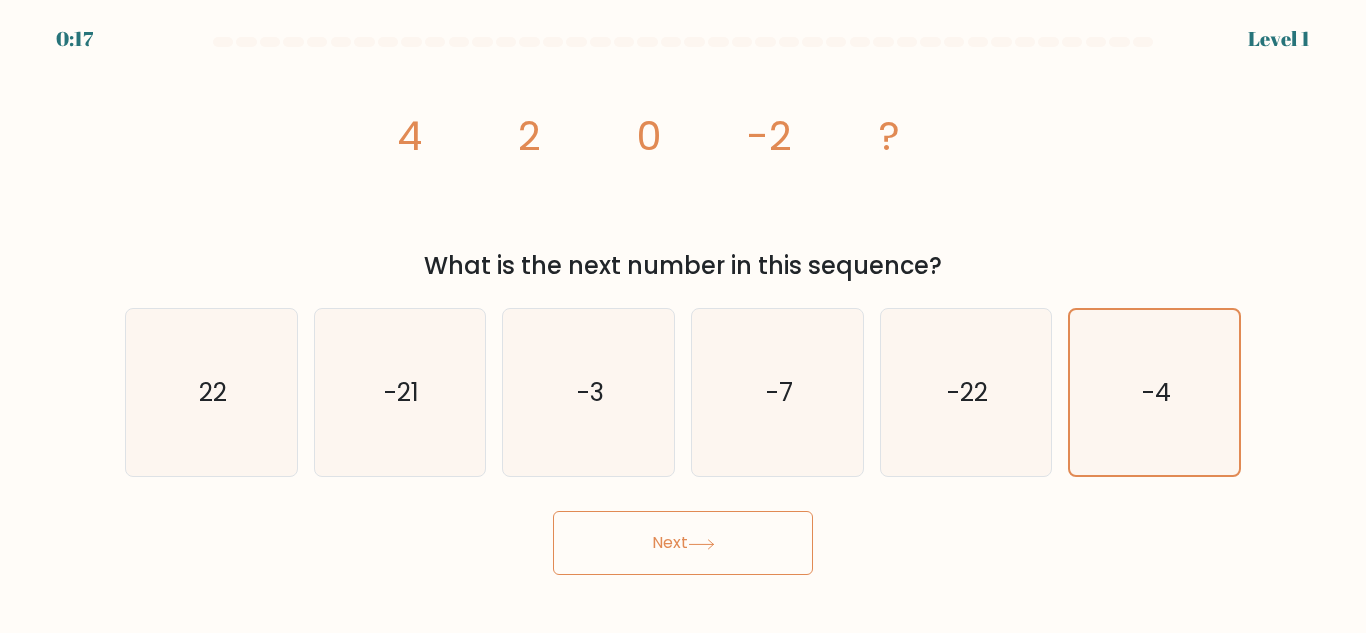 click on "Next" at bounding box center [683, 543] 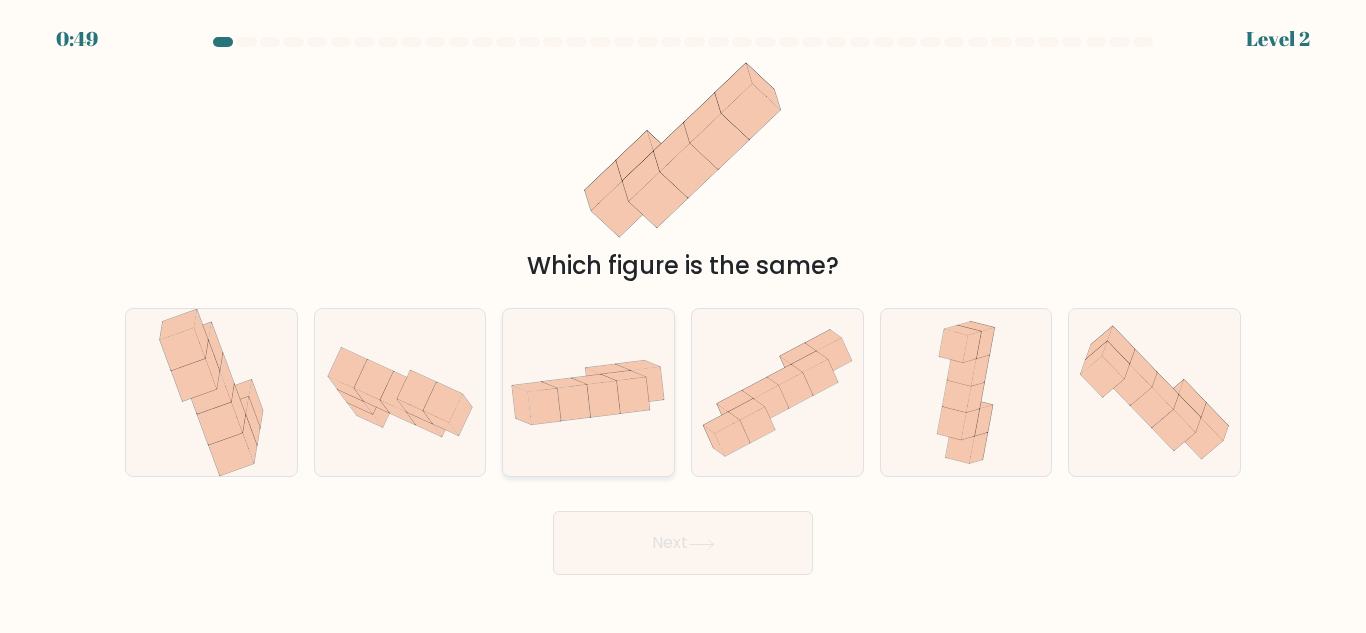 click 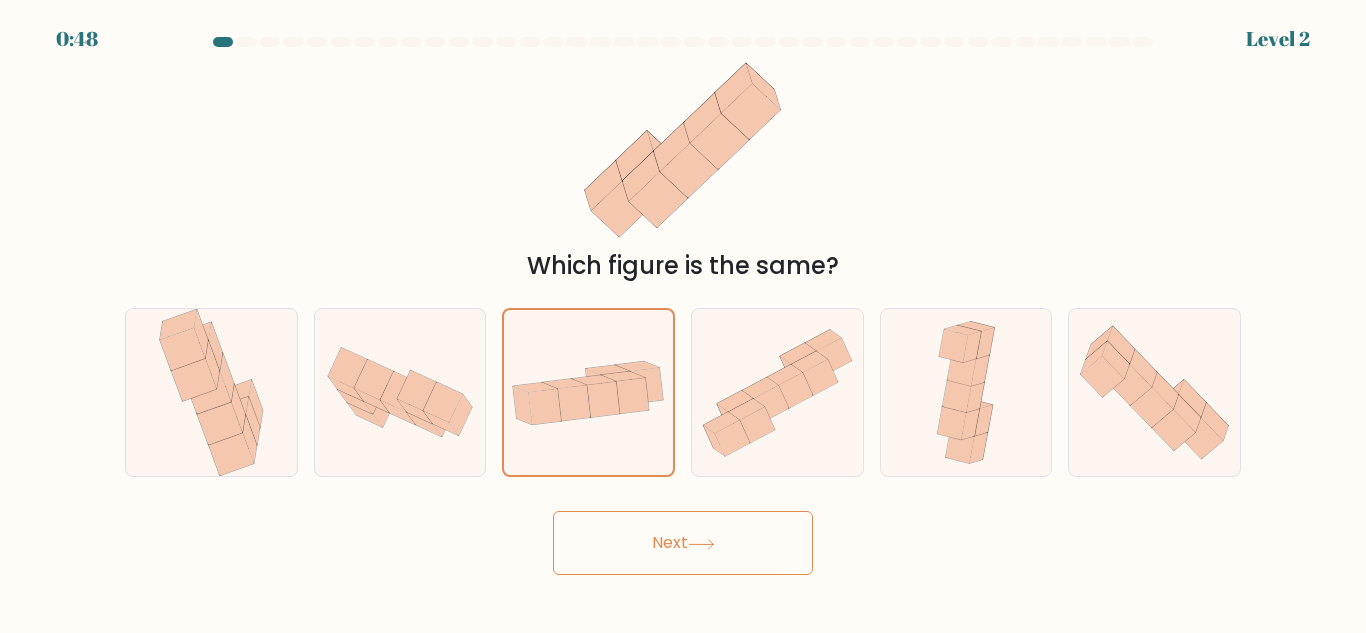 click on "Next" at bounding box center [683, 543] 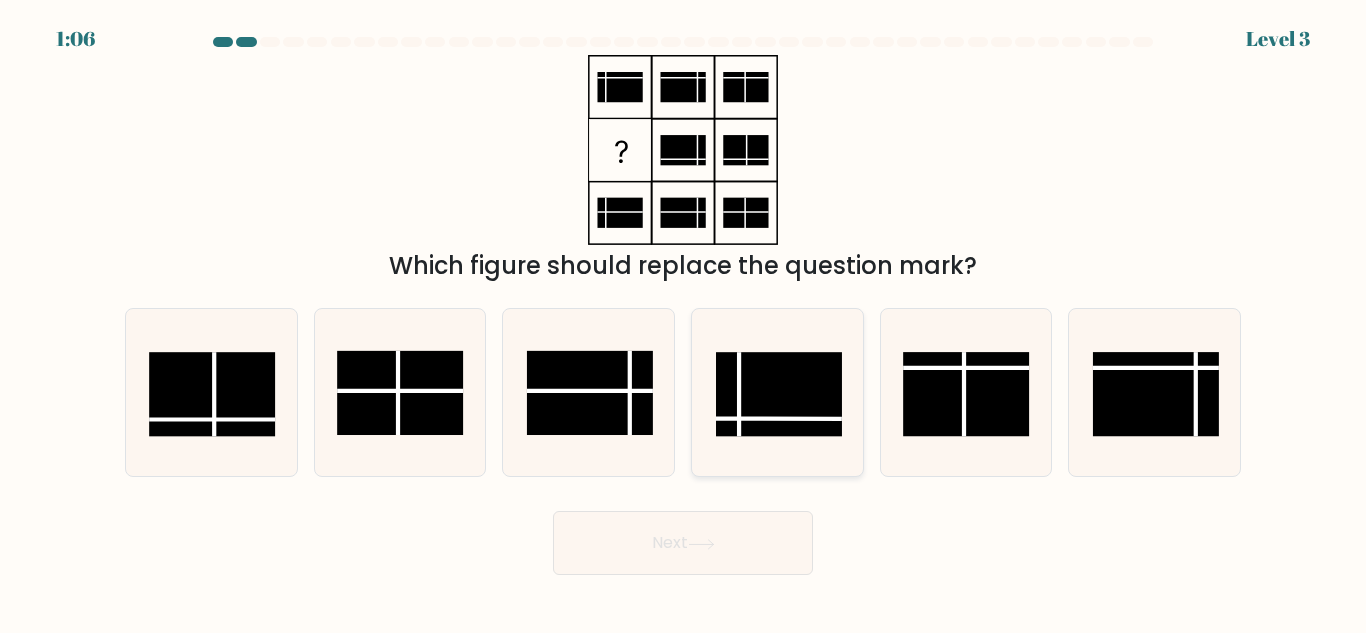 click 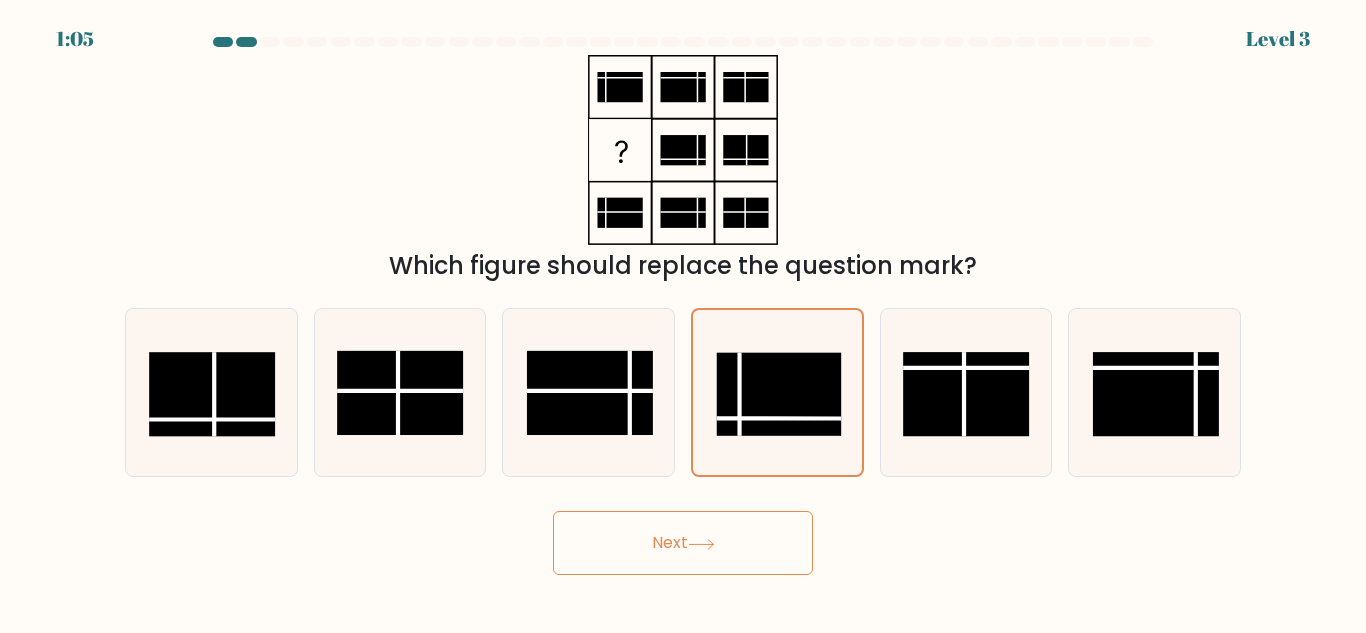 click on "Next" at bounding box center [683, 543] 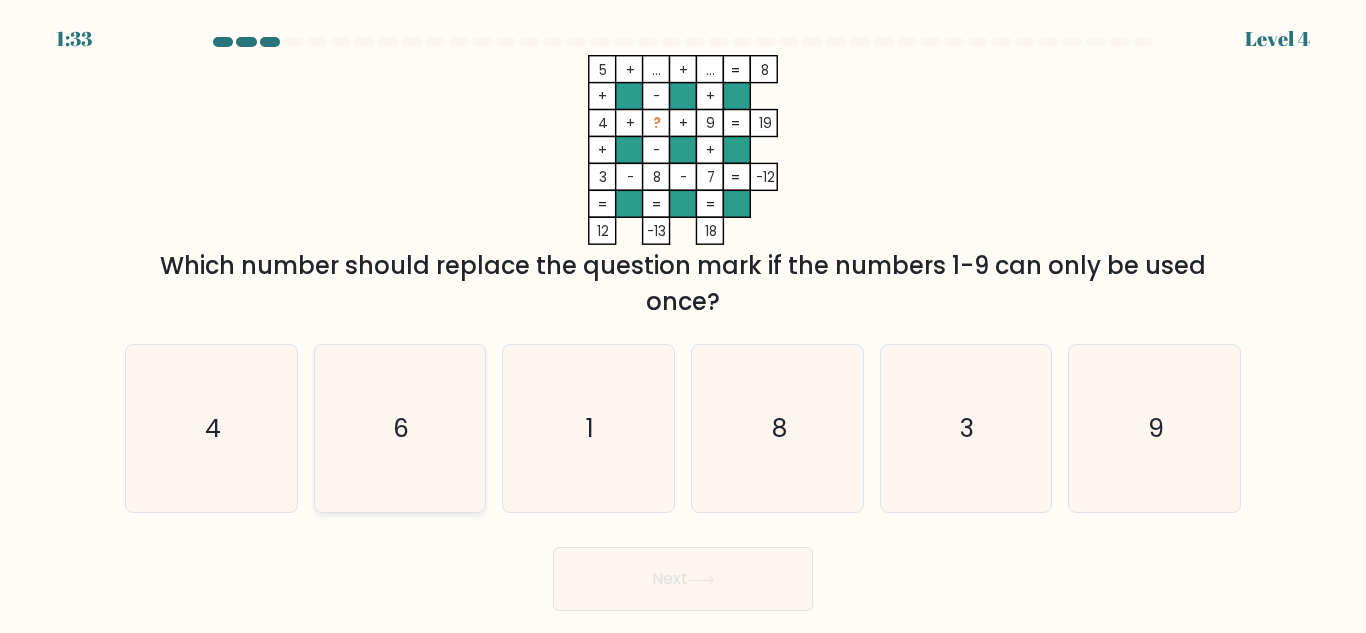 click on "6" 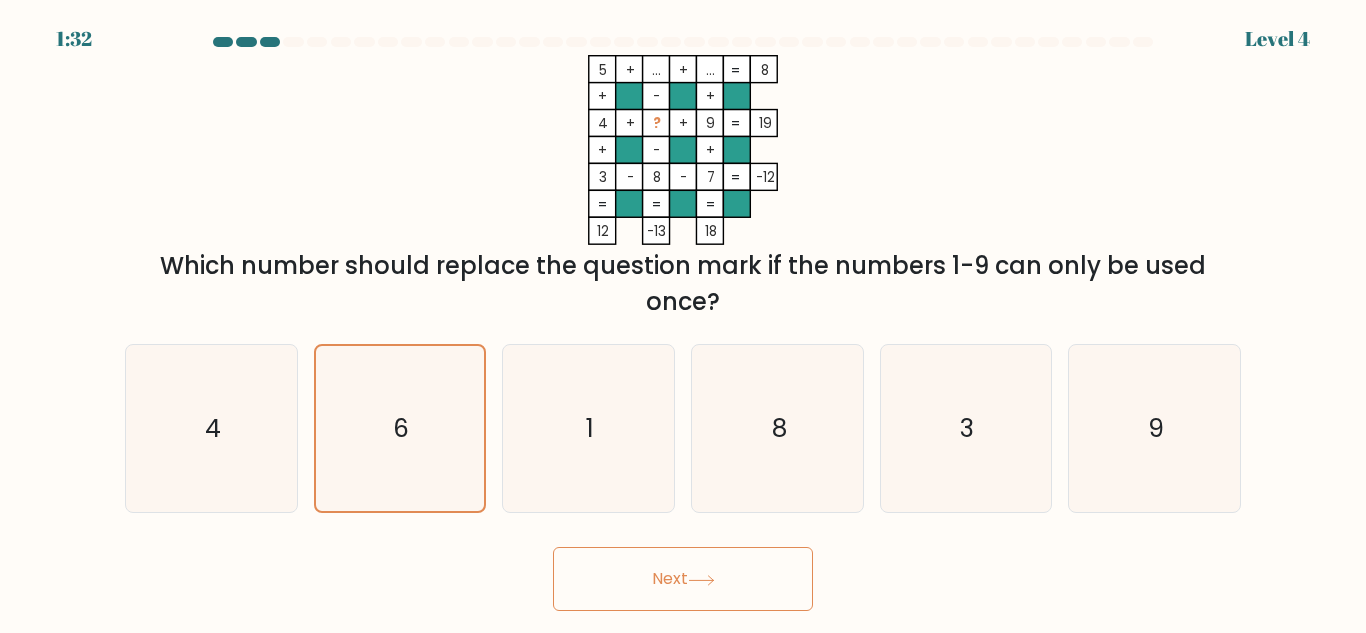 click on "Next" at bounding box center [683, 579] 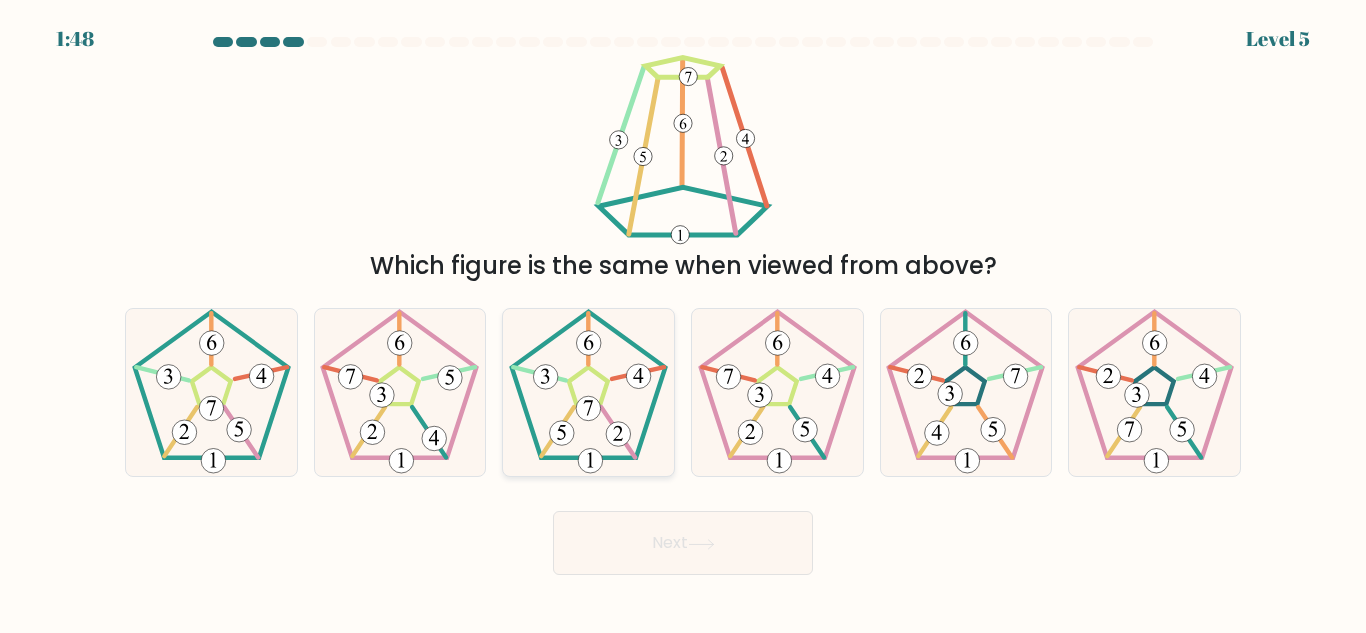 click 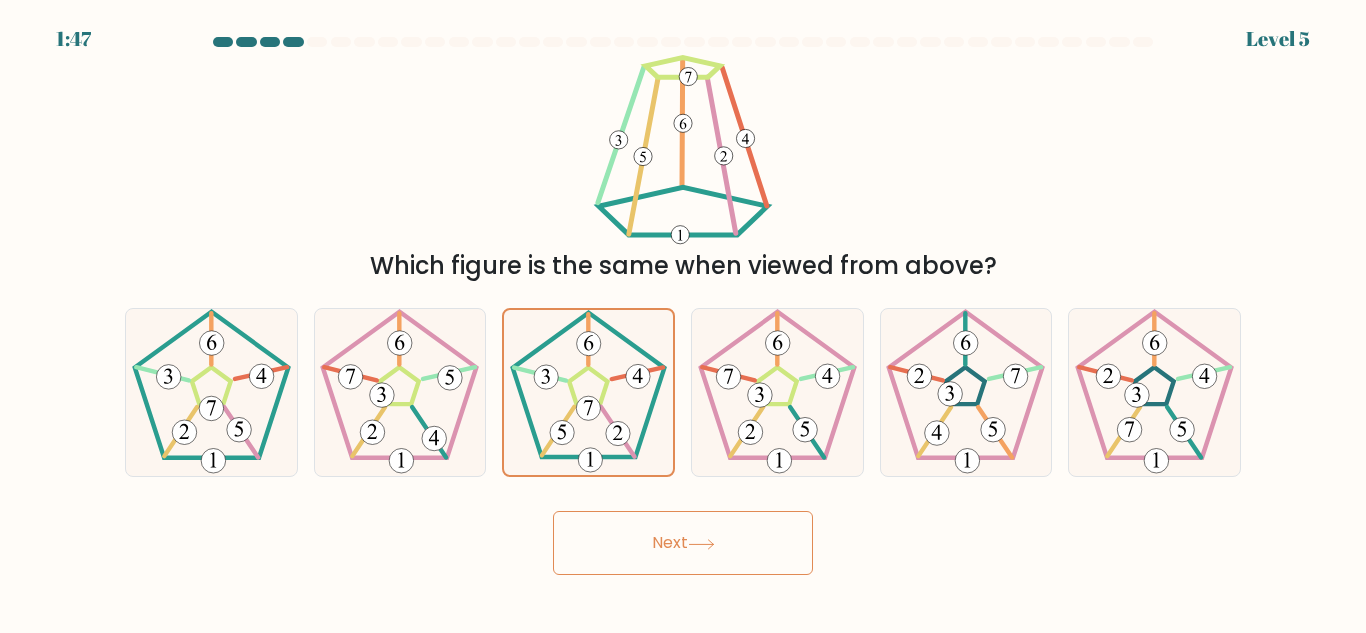 click on "Next" at bounding box center (683, 543) 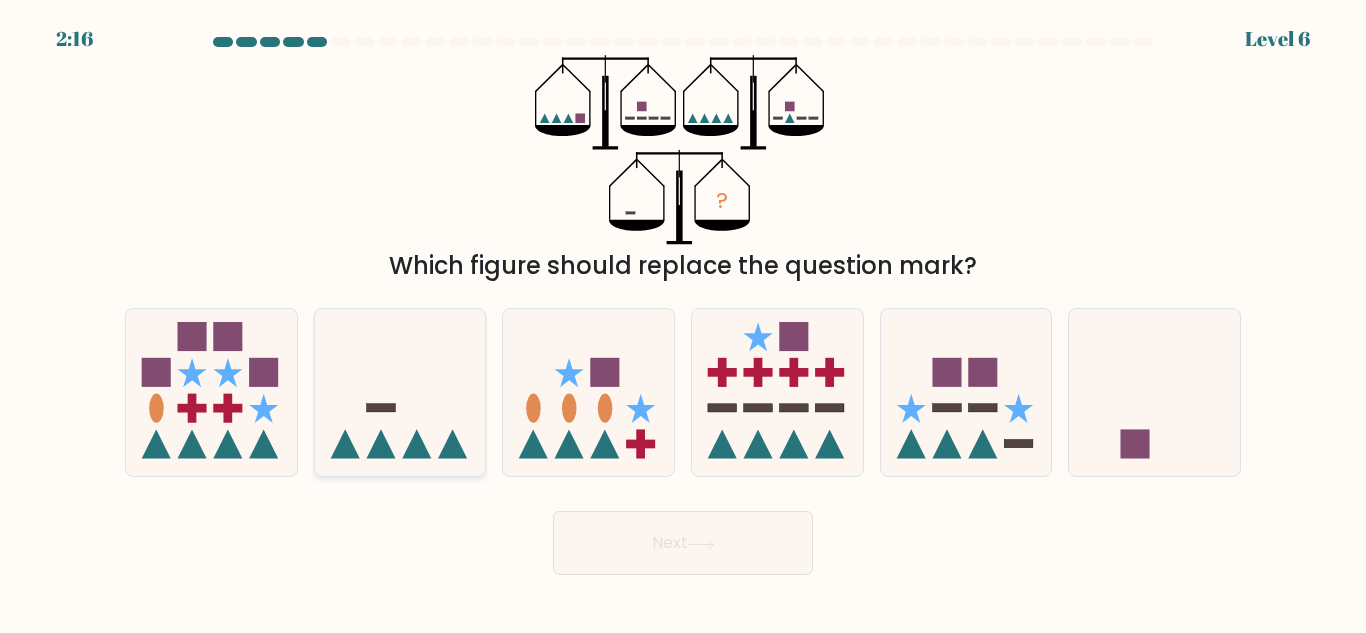 click 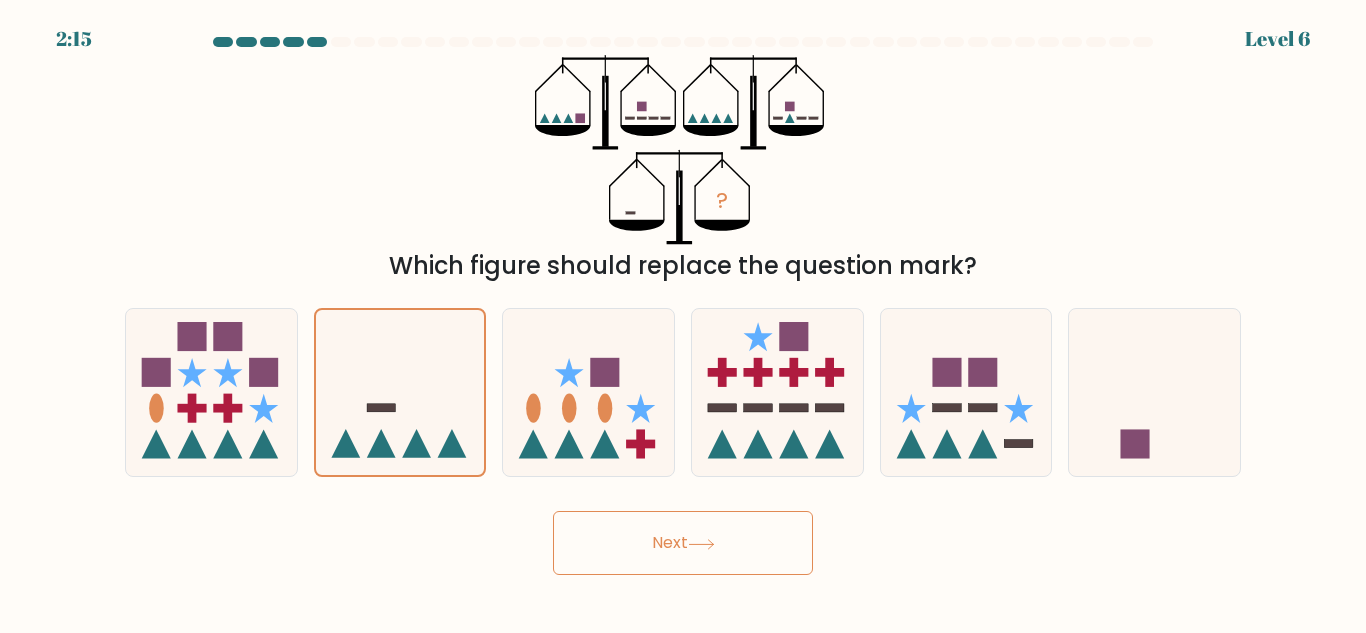 click on "Next" at bounding box center (683, 543) 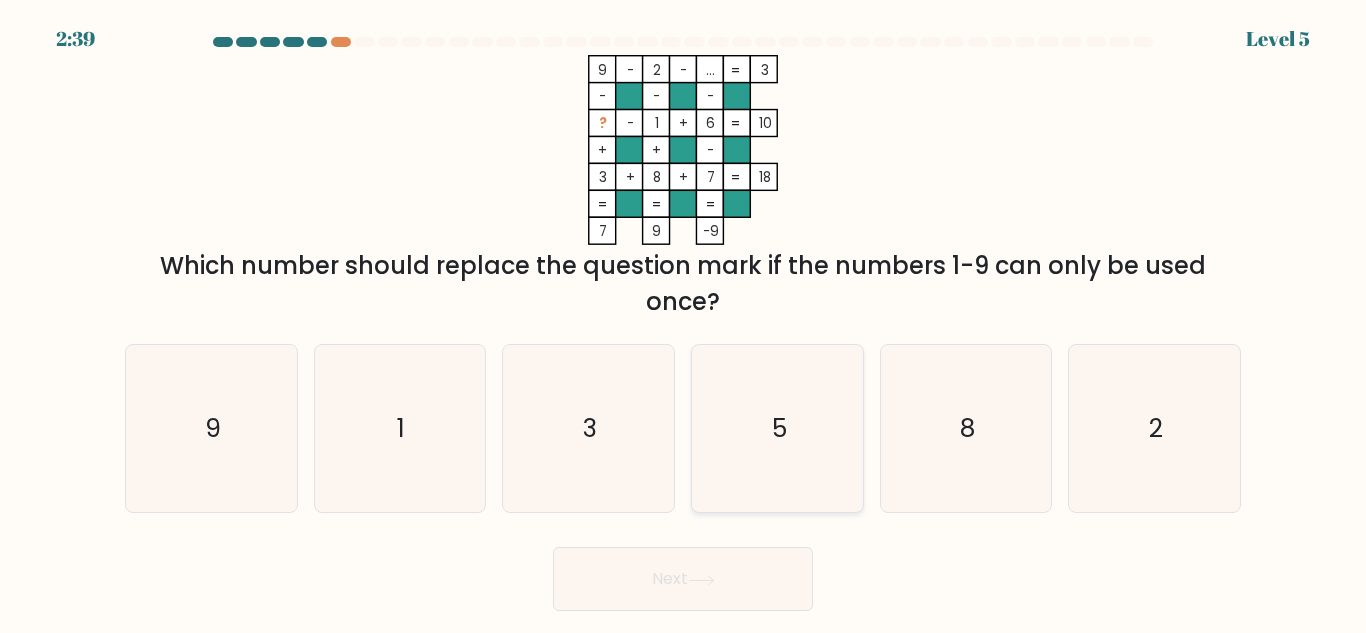 click on "5" 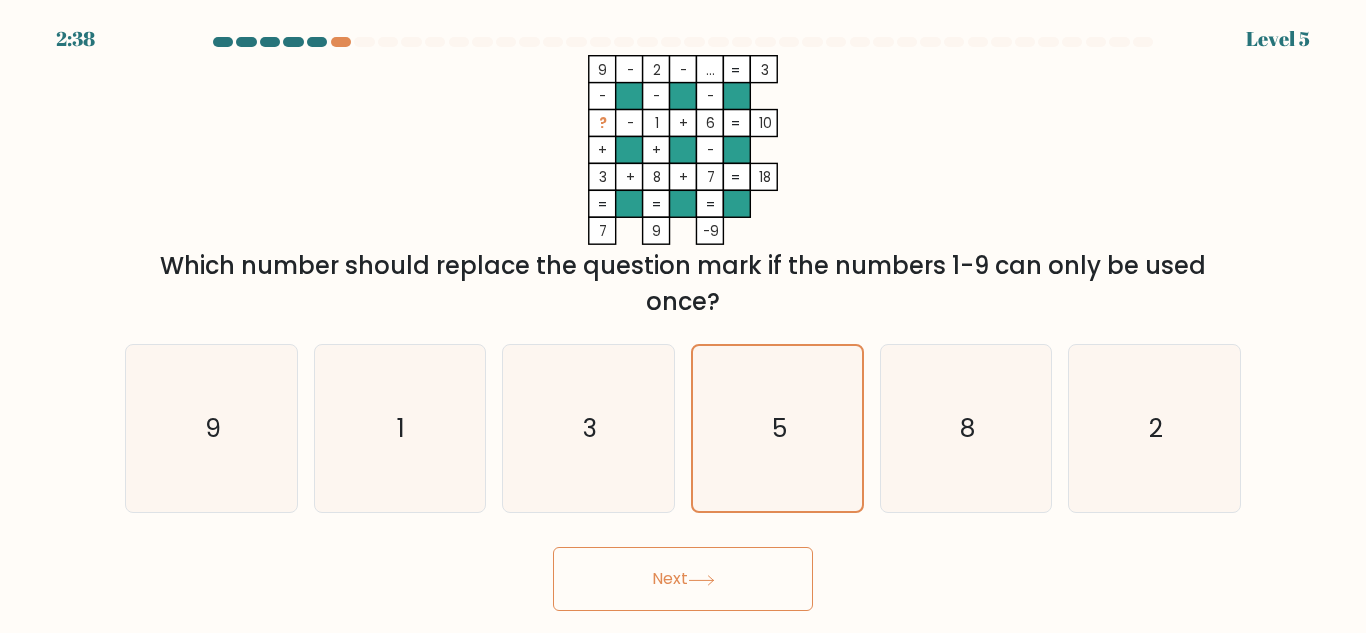 click 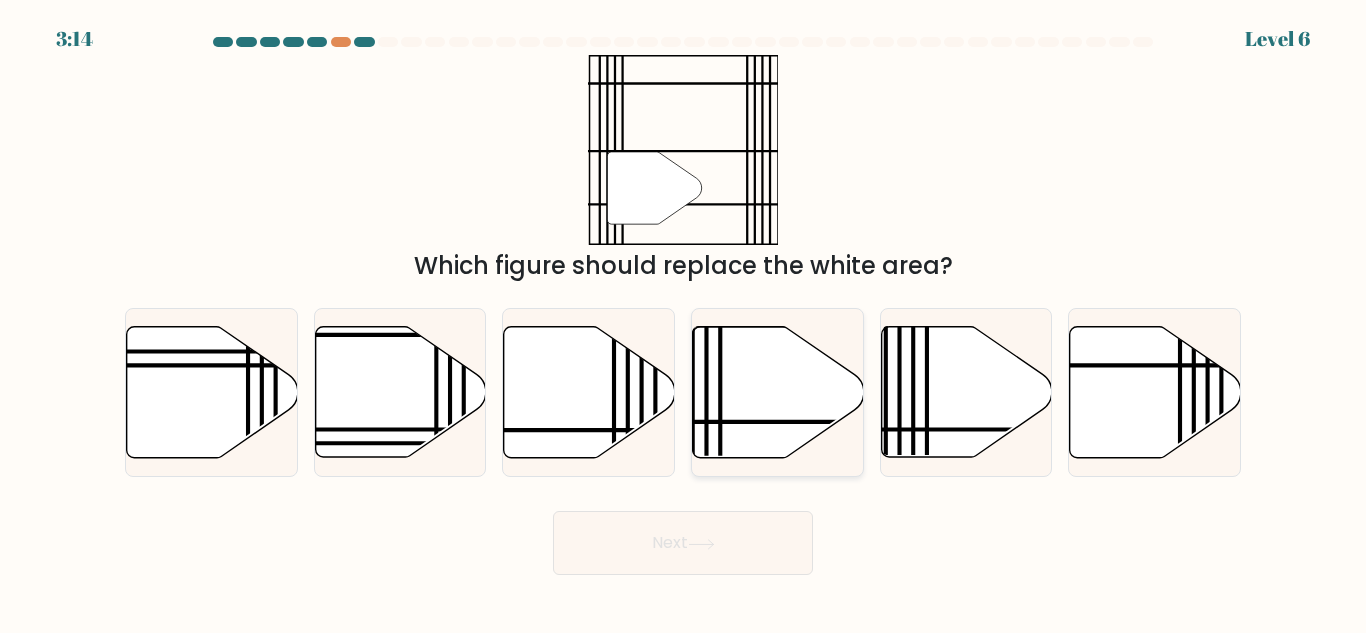 click 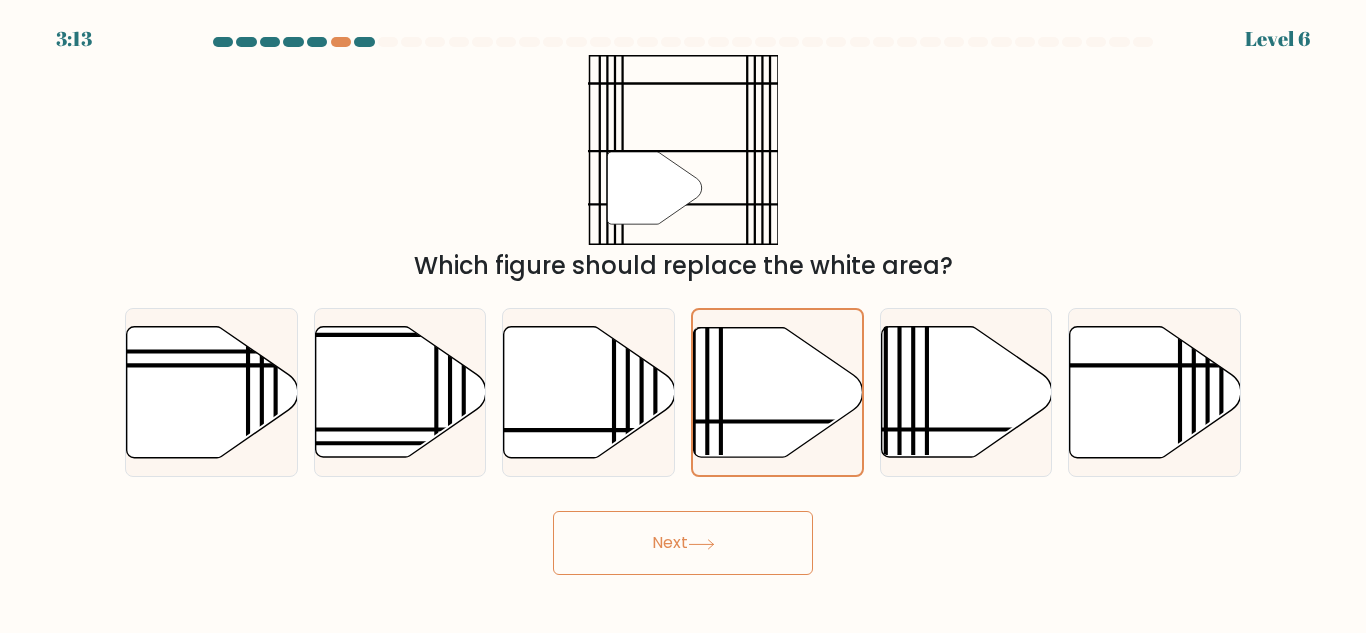click on "Next" at bounding box center [683, 543] 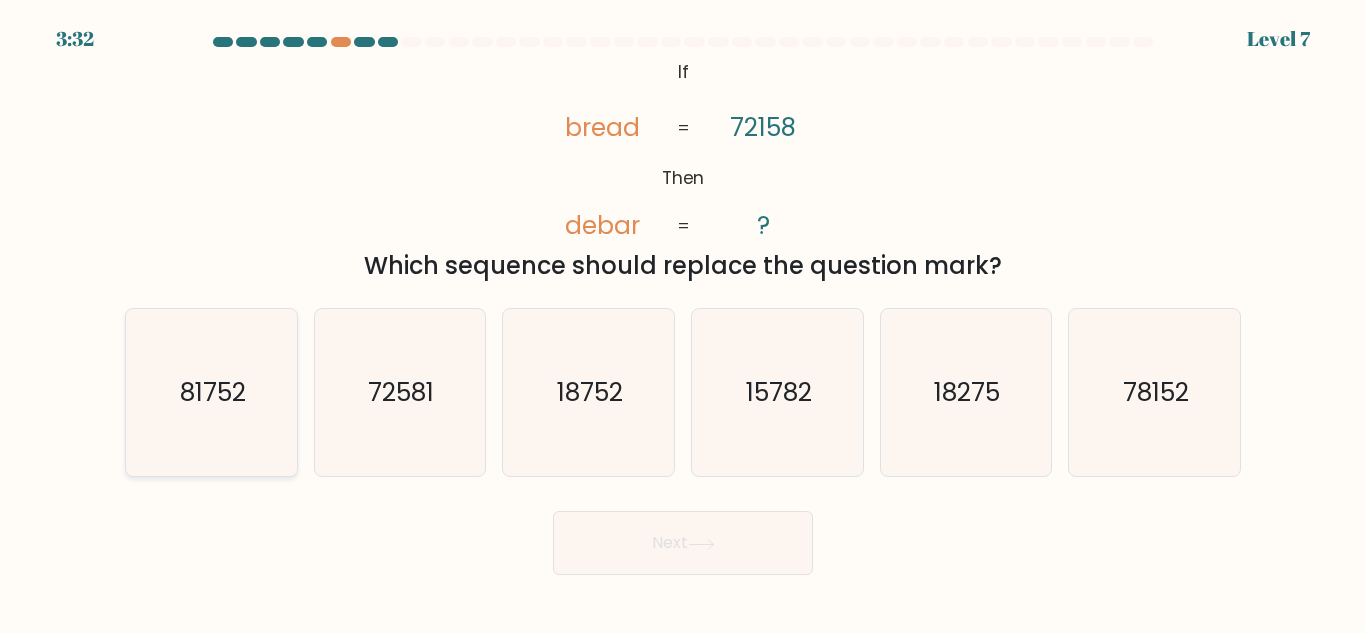 click on "81752" 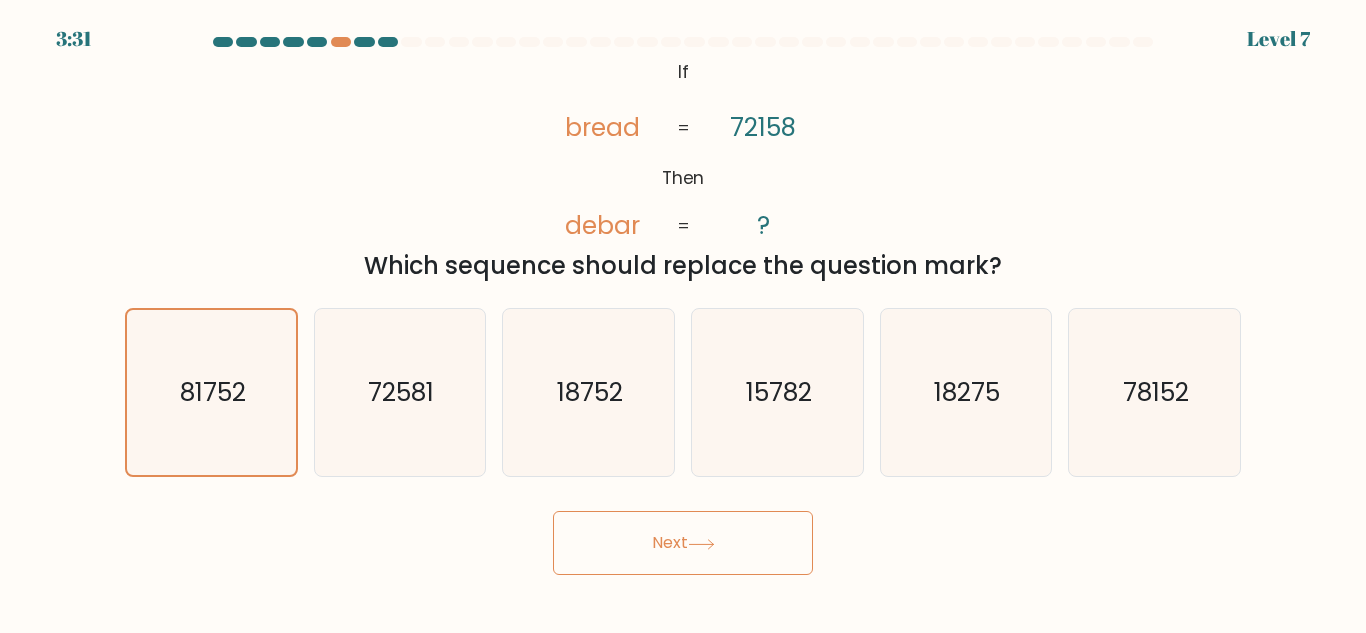 click on "Next" at bounding box center (683, 543) 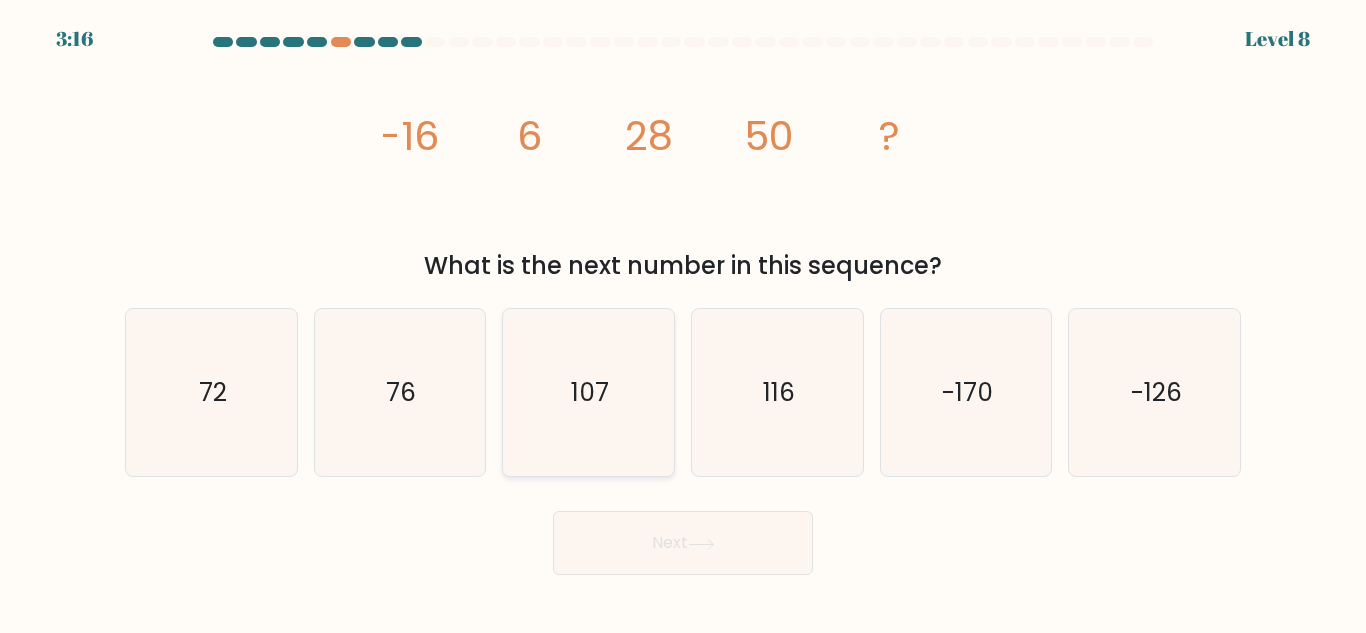 click on "107" 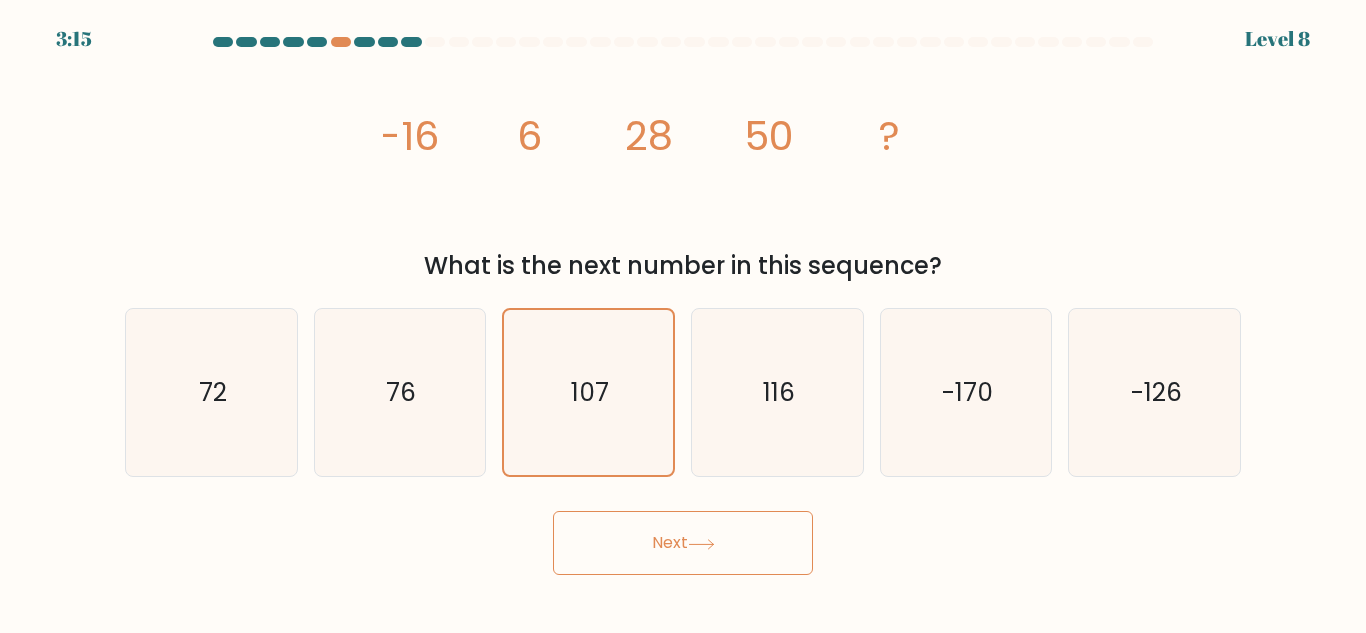 click on "Next" at bounding box center [683, 543] 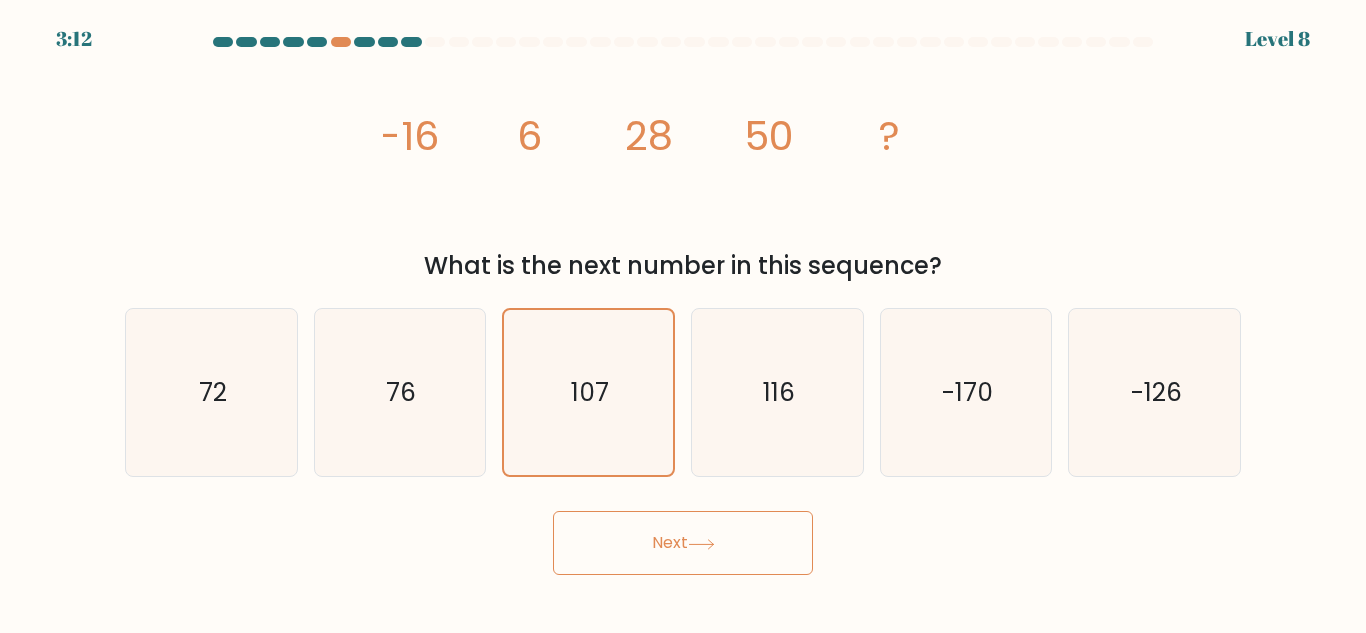 click on "Next" at bounding box center (683, 543) 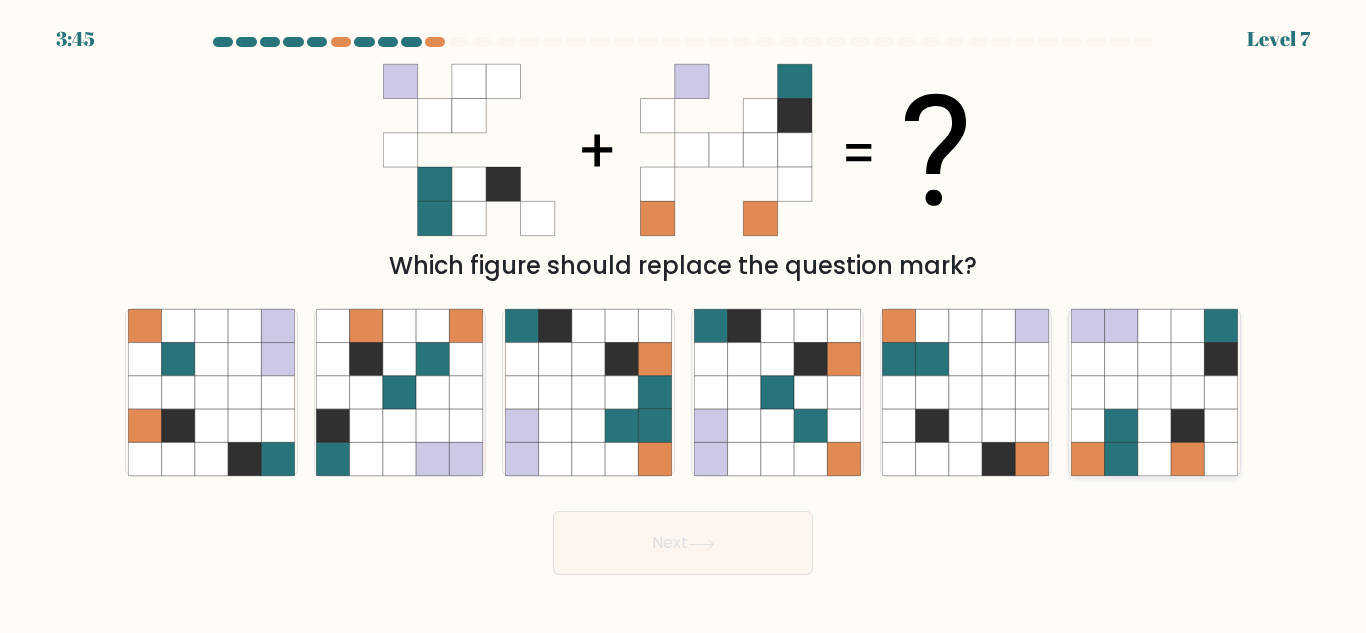 click 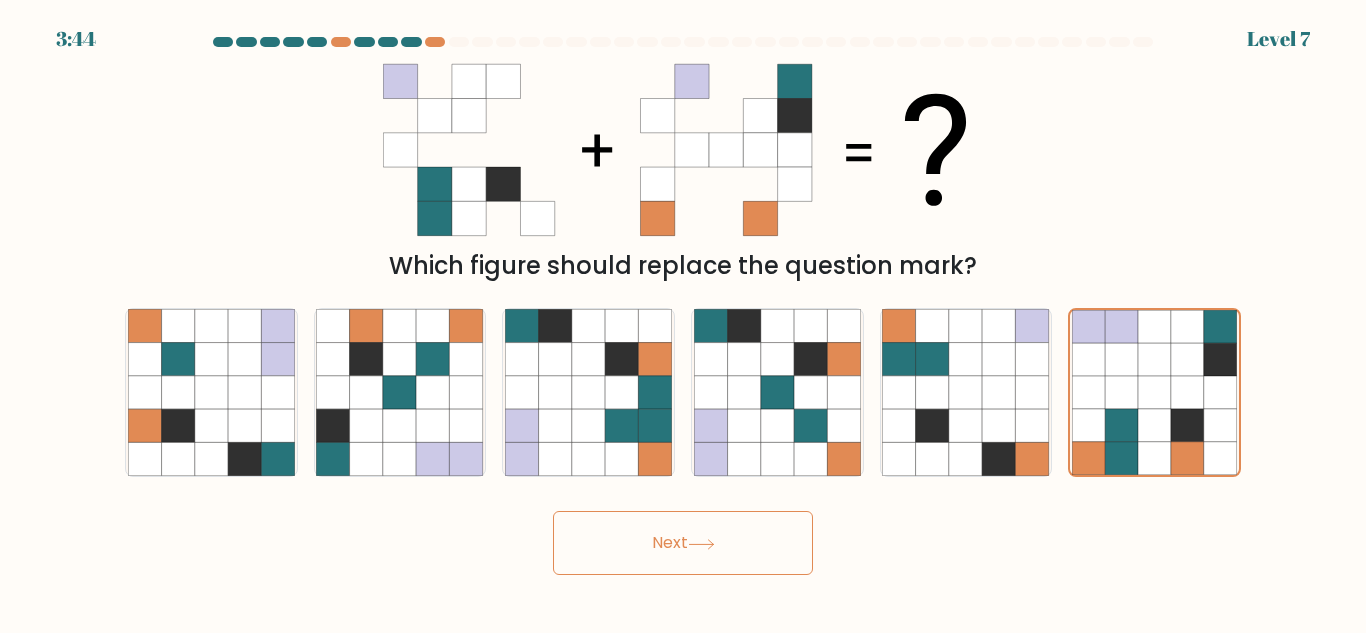 click 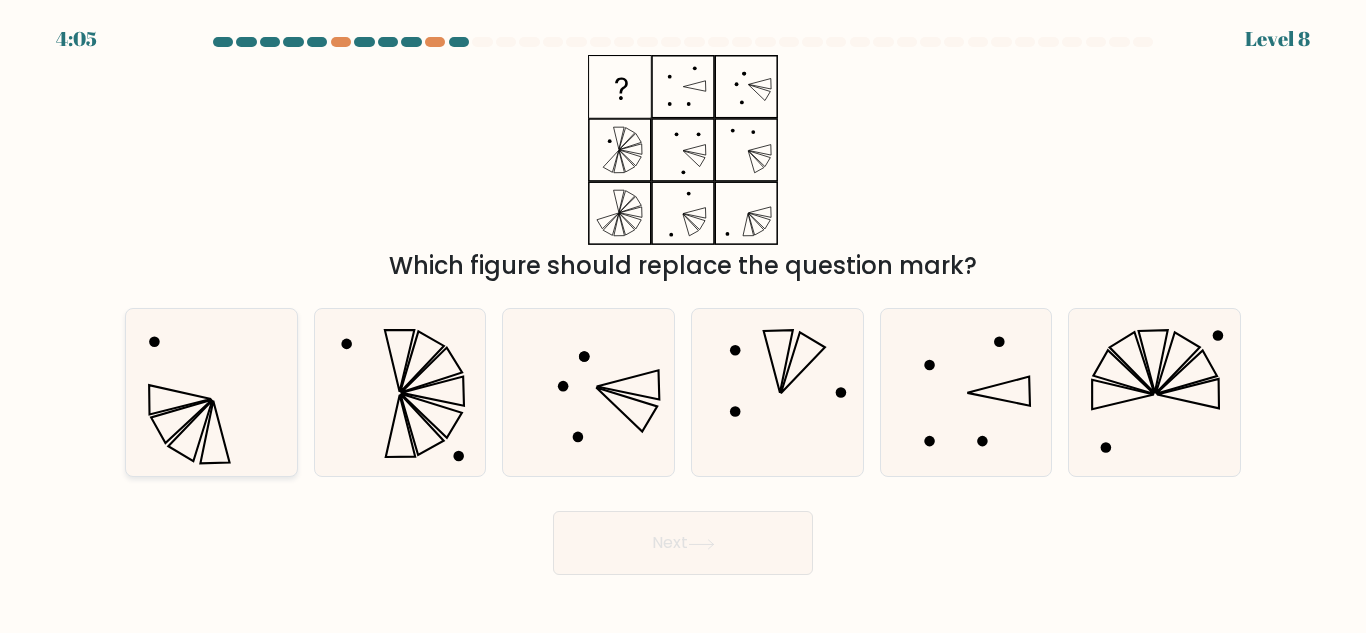 click 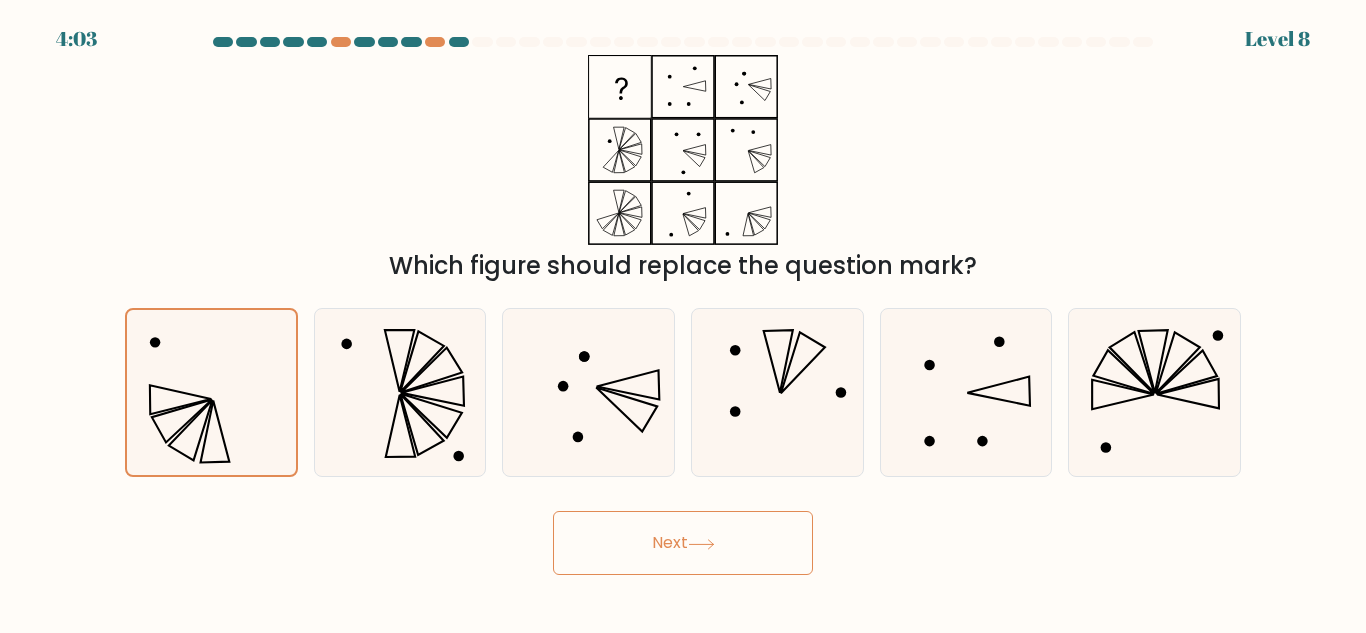 click on "Next" at bounding box center [683, 543] 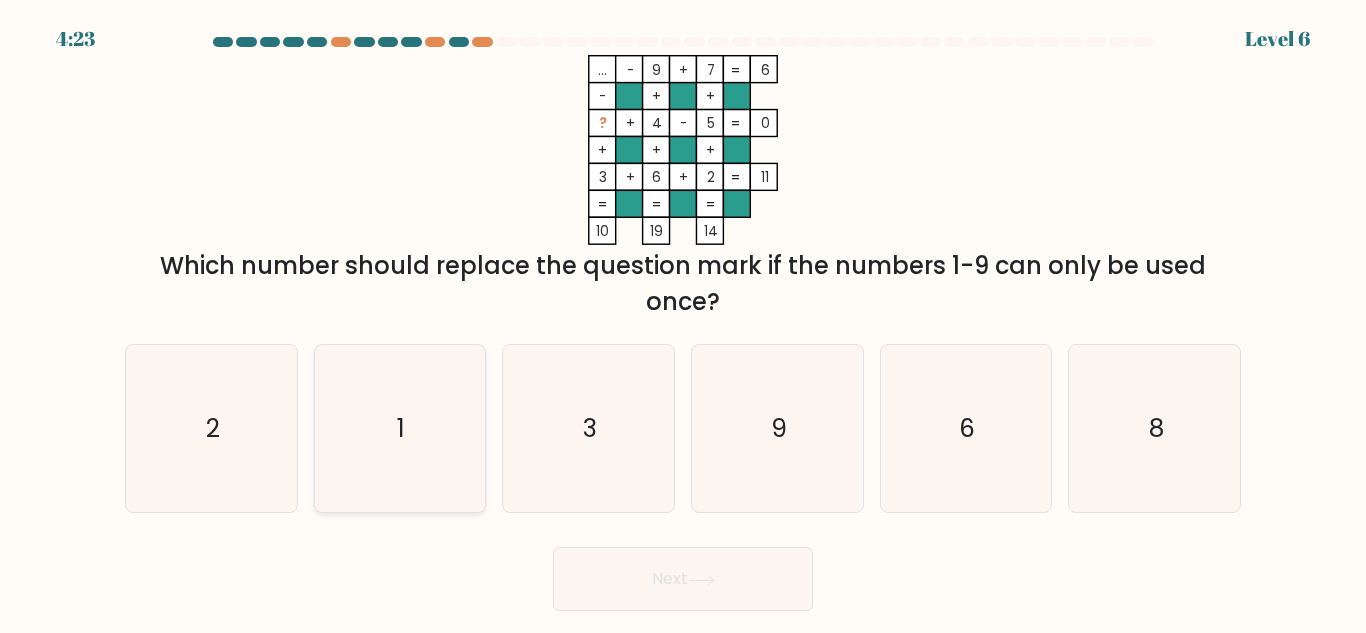 click on "1" 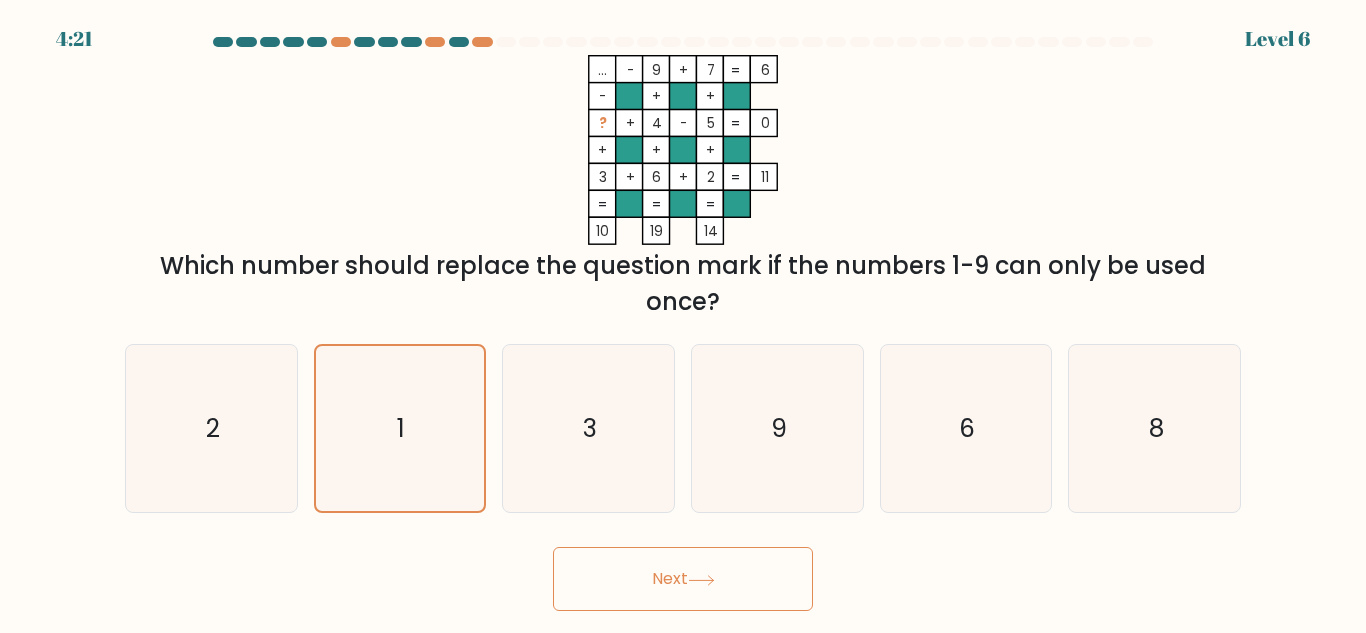 click on "Next" at bounding box center (683, 579) 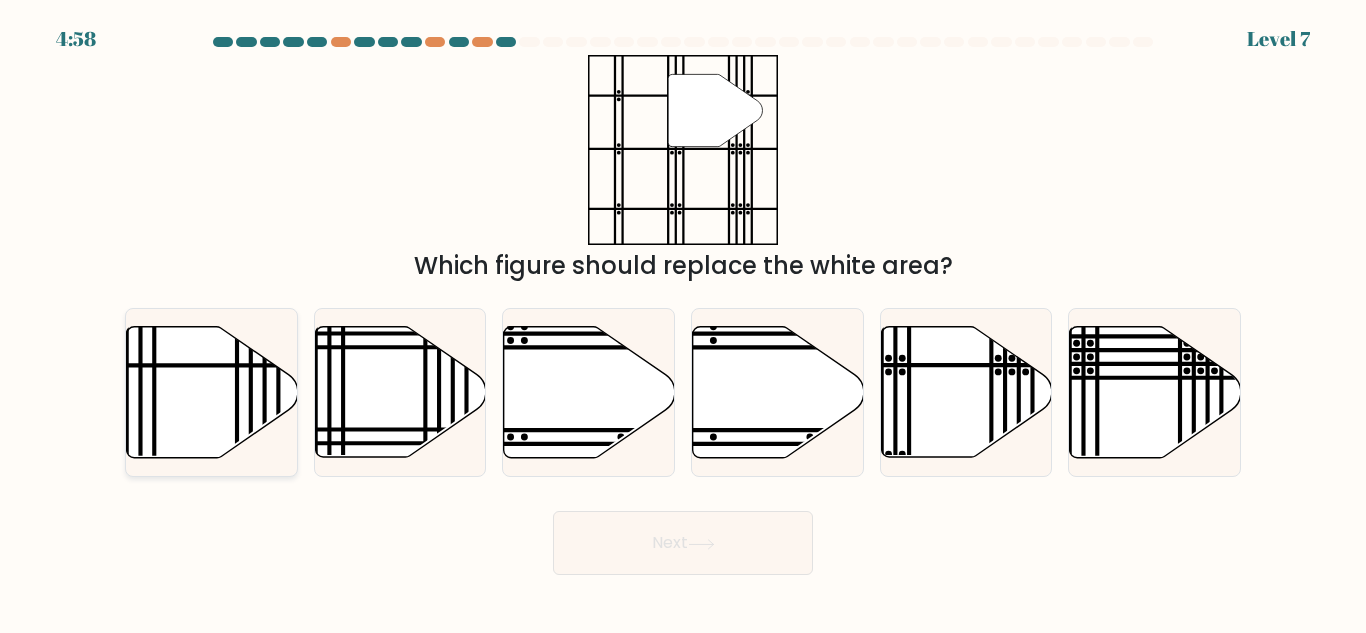 click 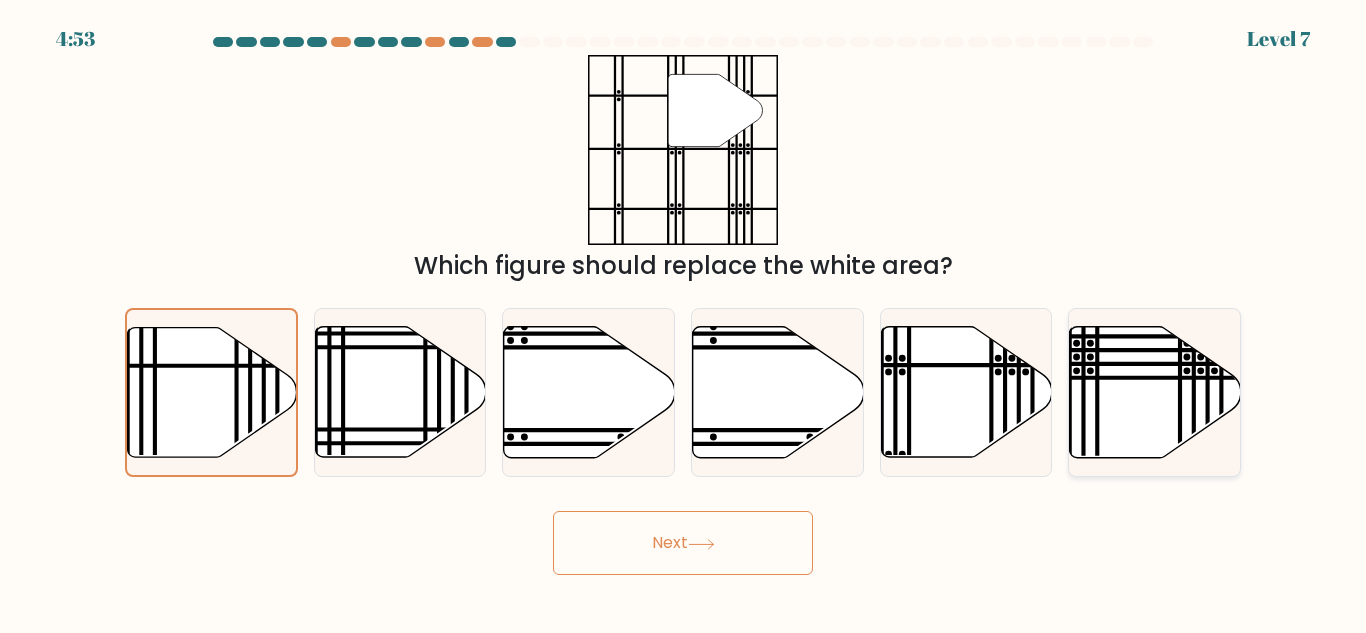 click 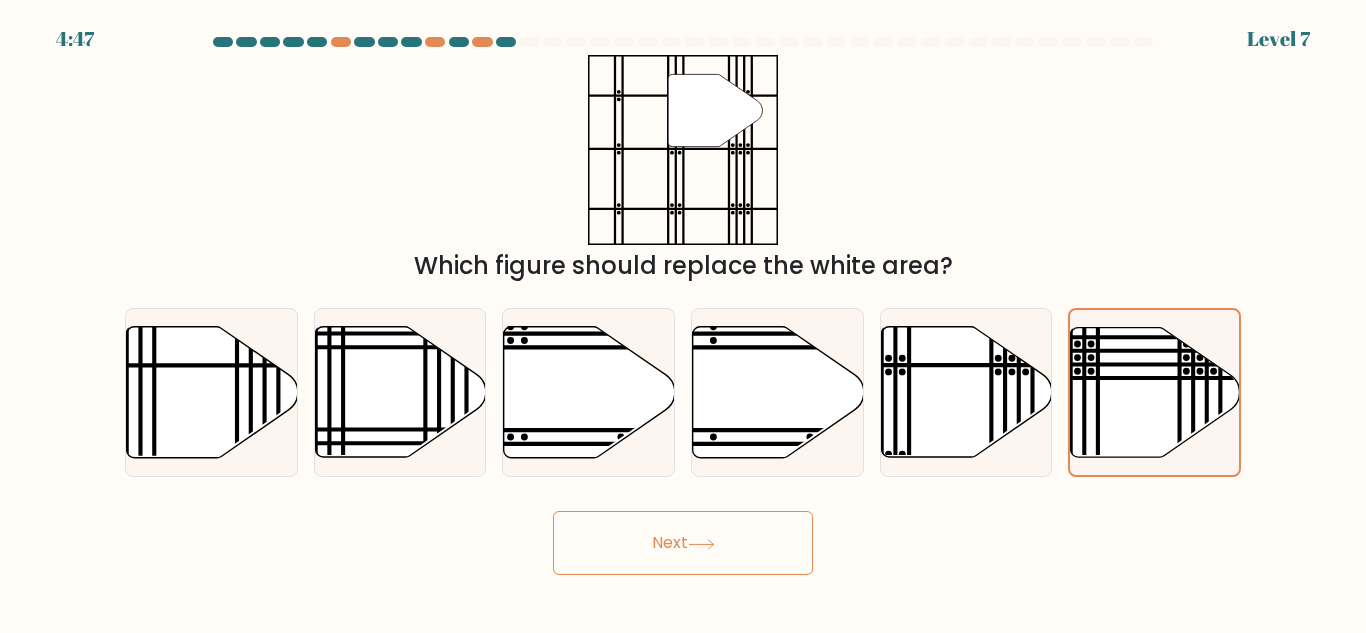 click on "Next" at bounding box center [683, 543] 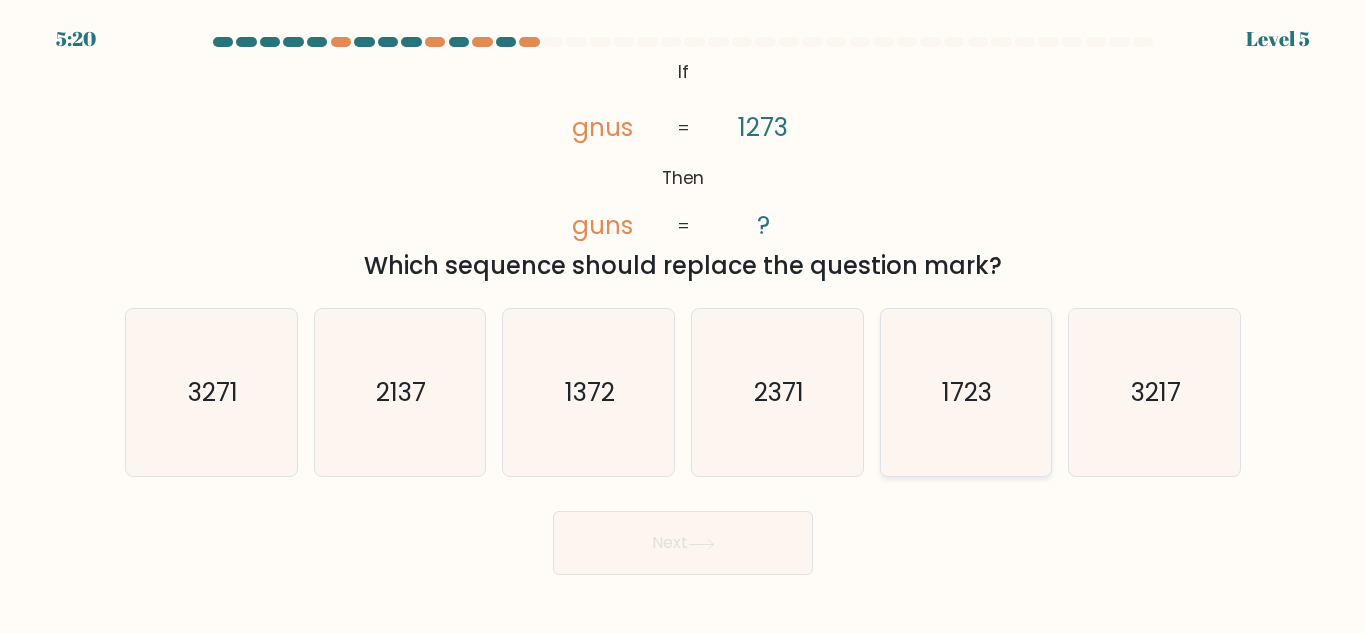 click on "1723" 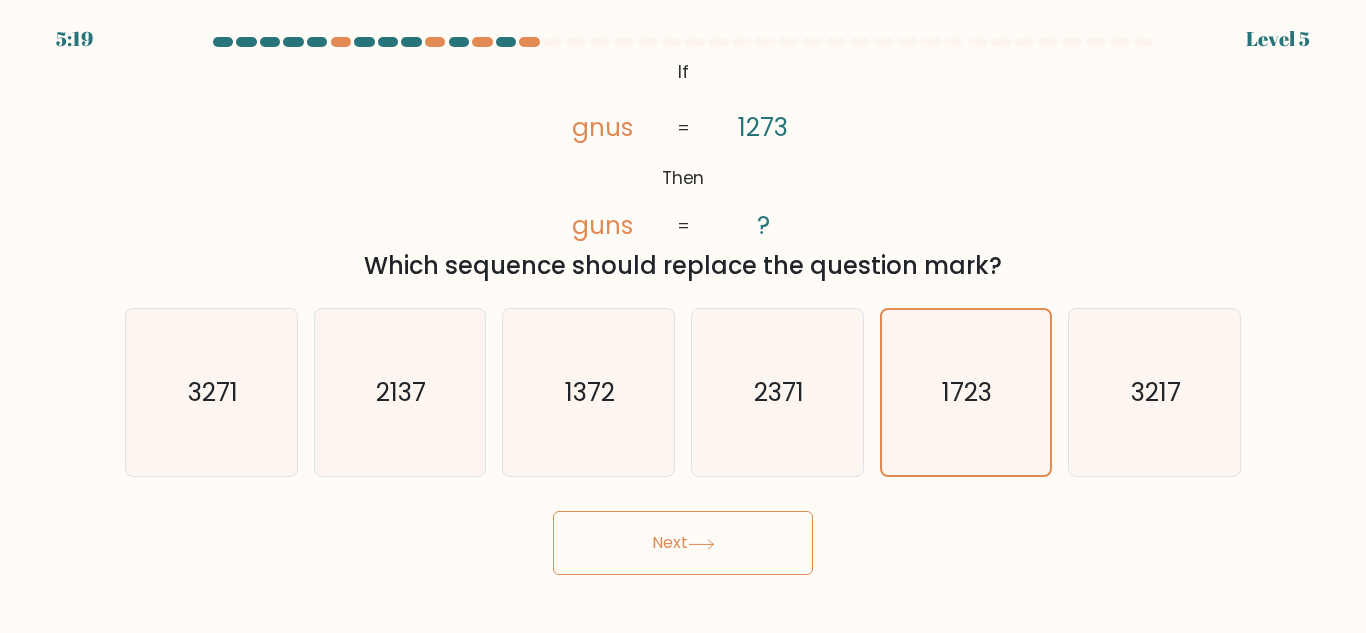 click on "Next" at bounding box center (683, 543) 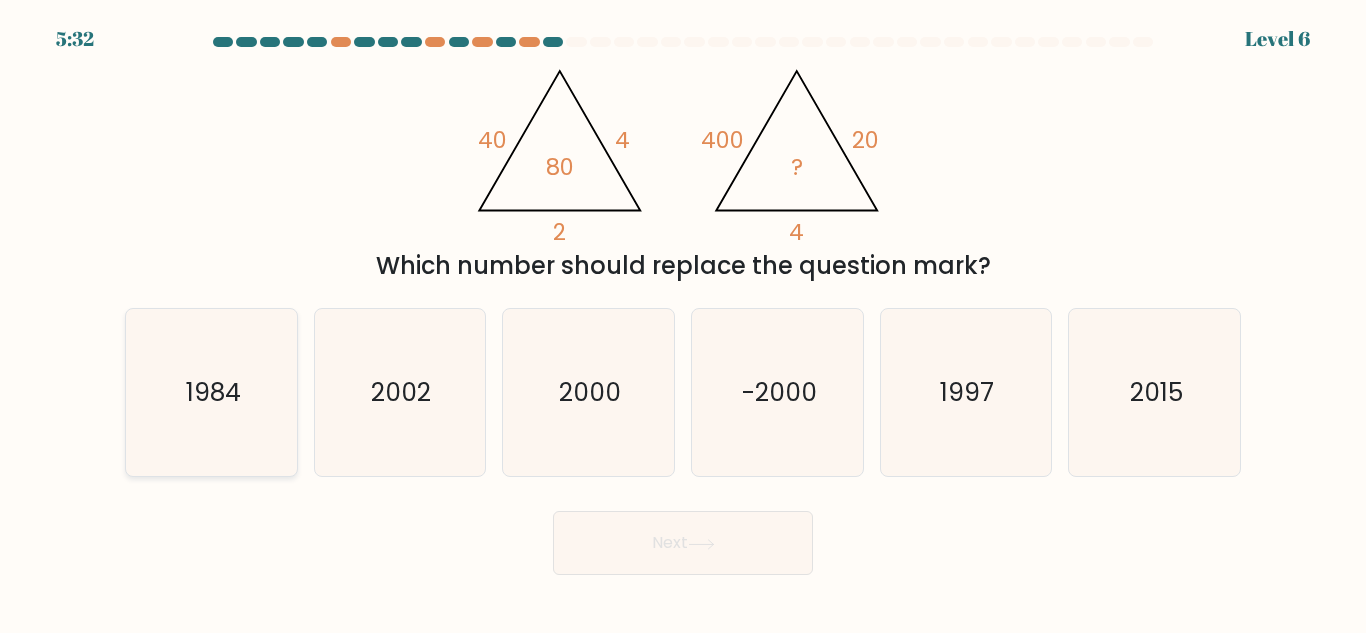 click on "1984" 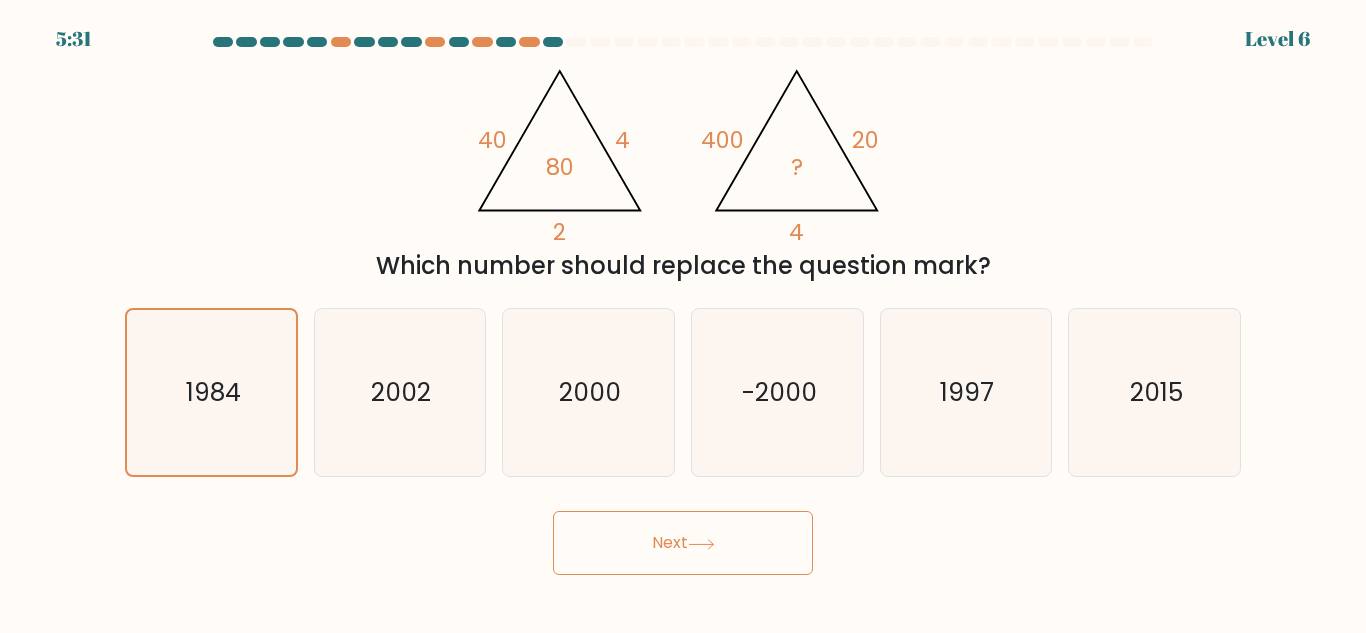 click 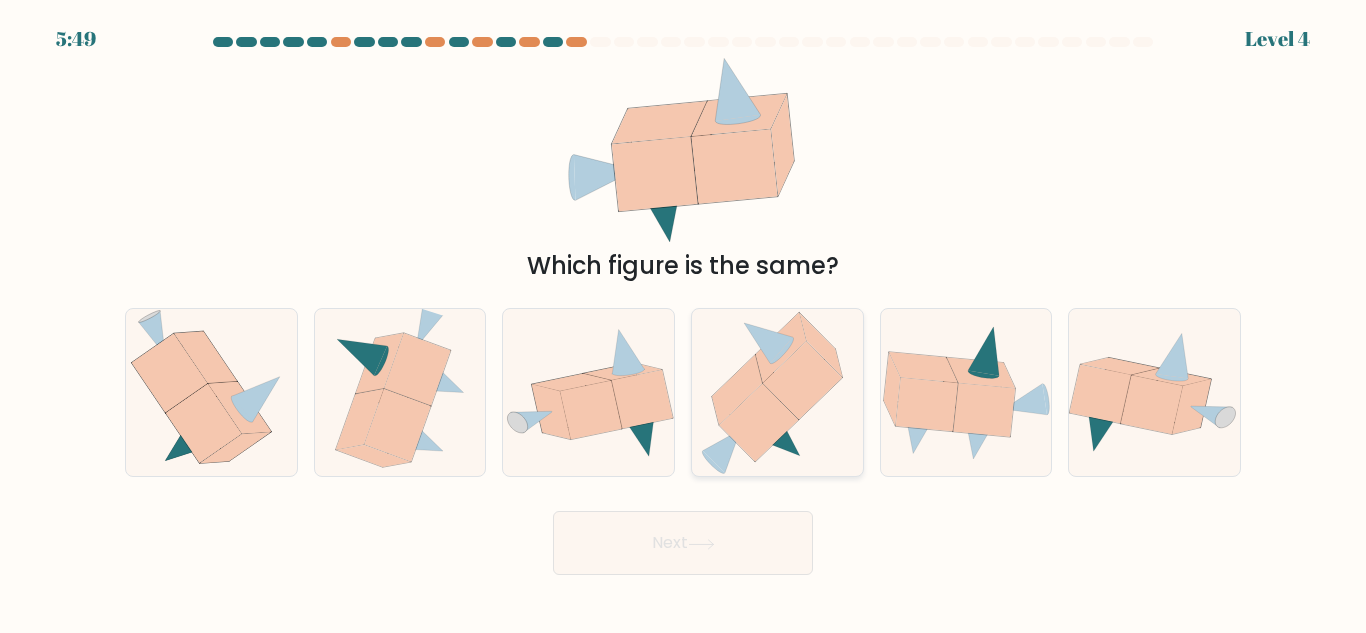 click 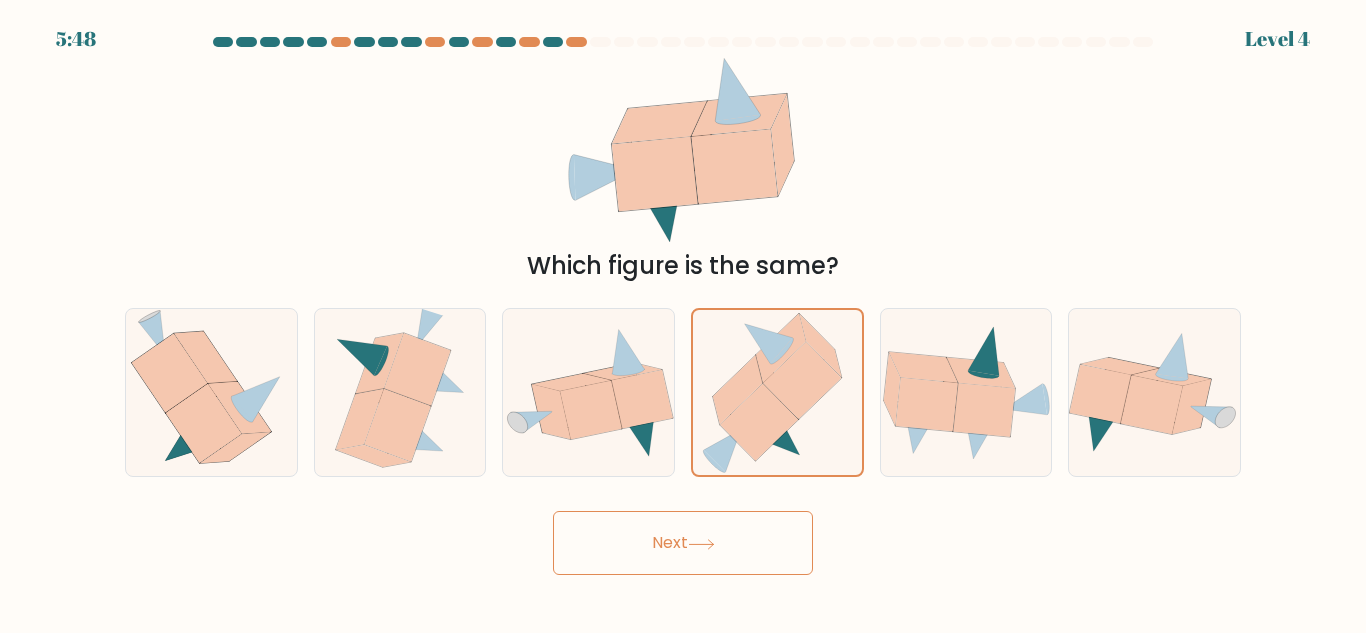 click on "Next" at bounding box center [683, 543] 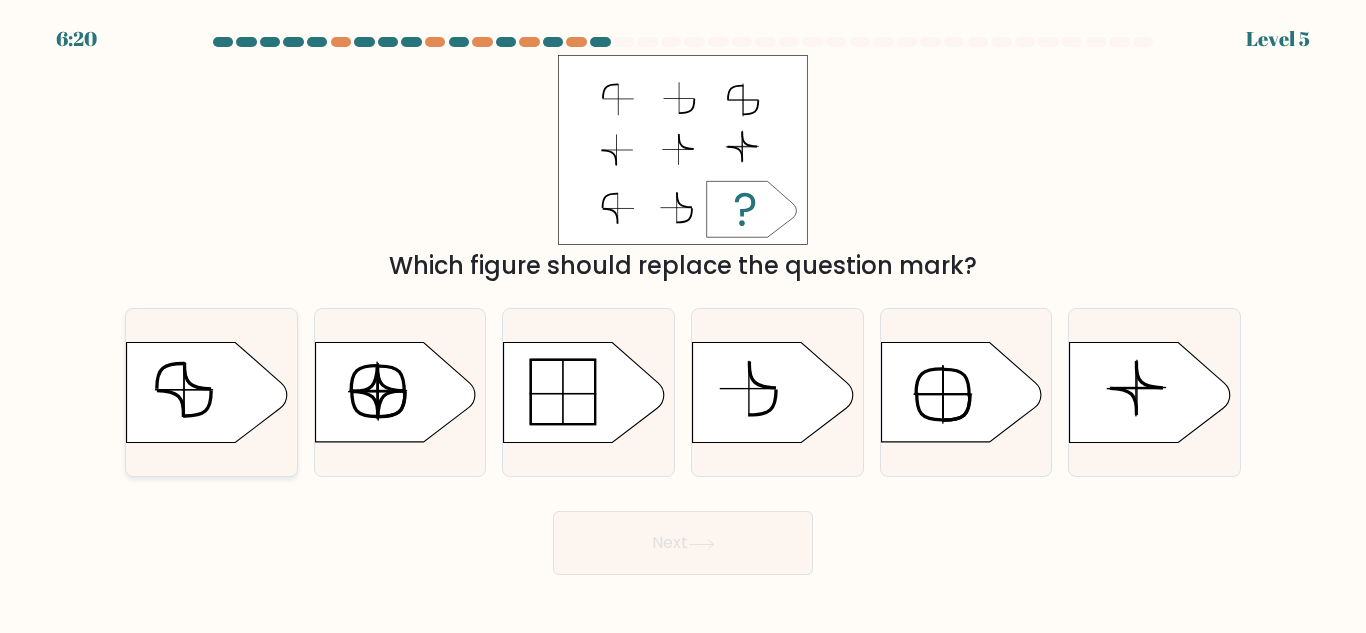 click 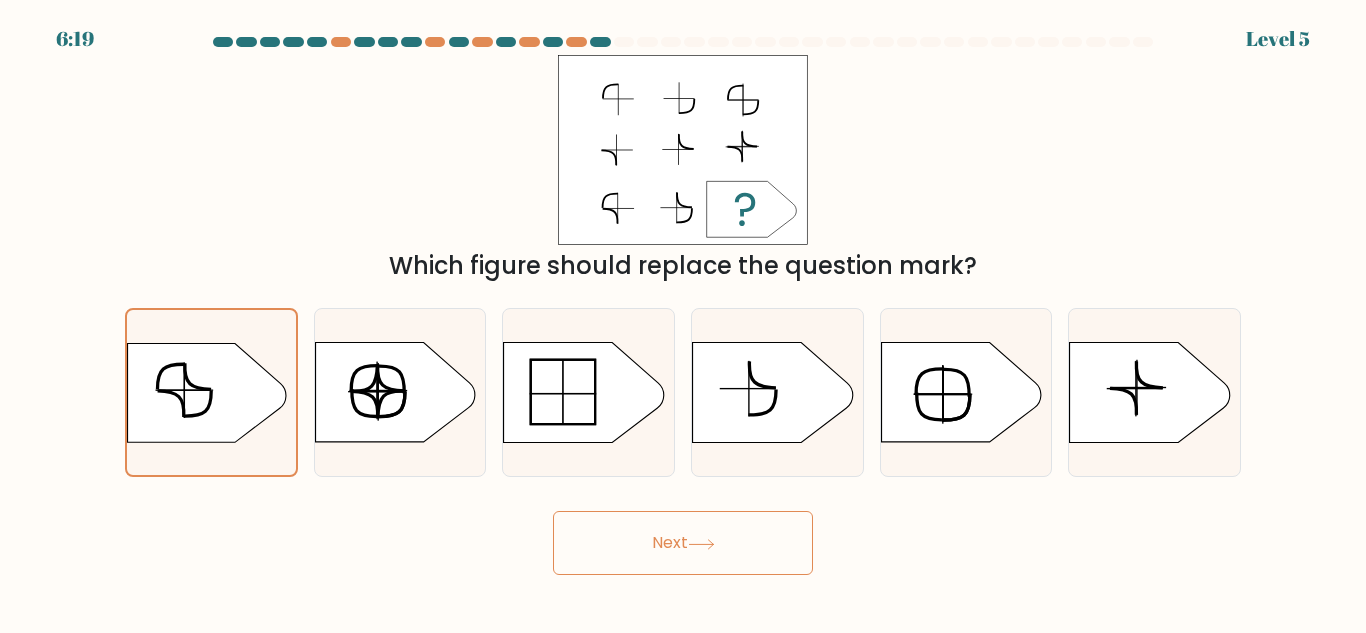 click on "Next" at bounding box center (683, 543) 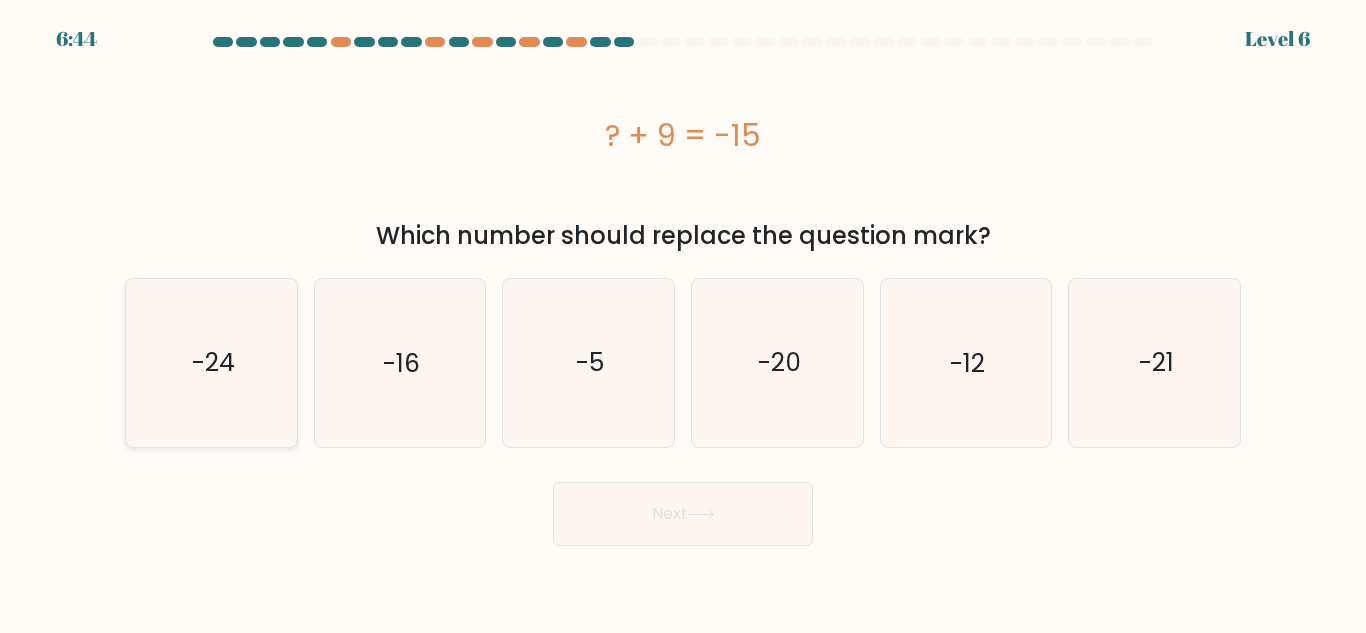 click on "-24" 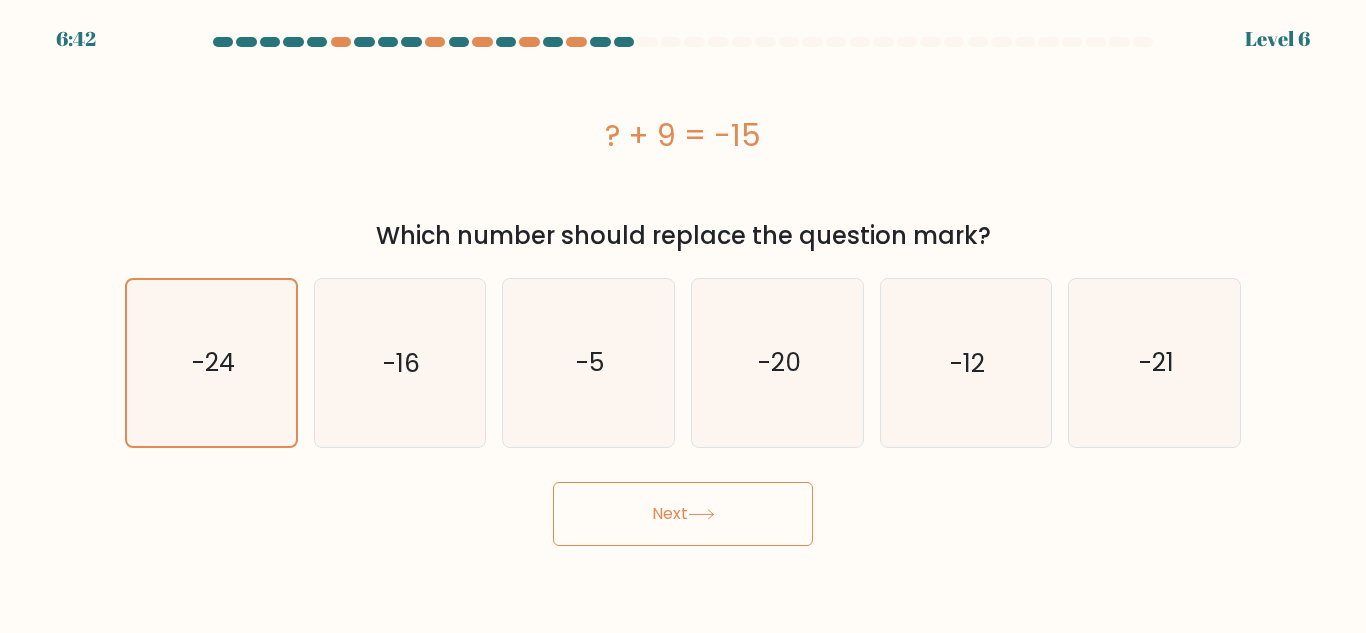 click on "Next" at bounding box center (683, 514) 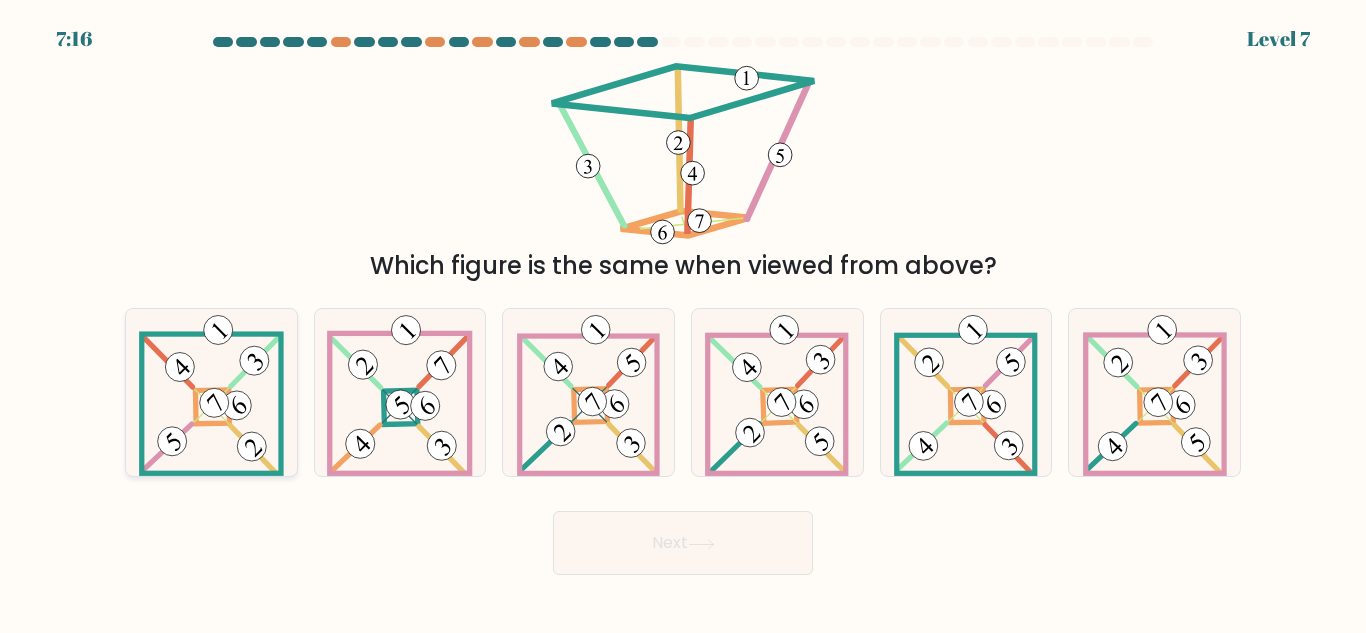 click 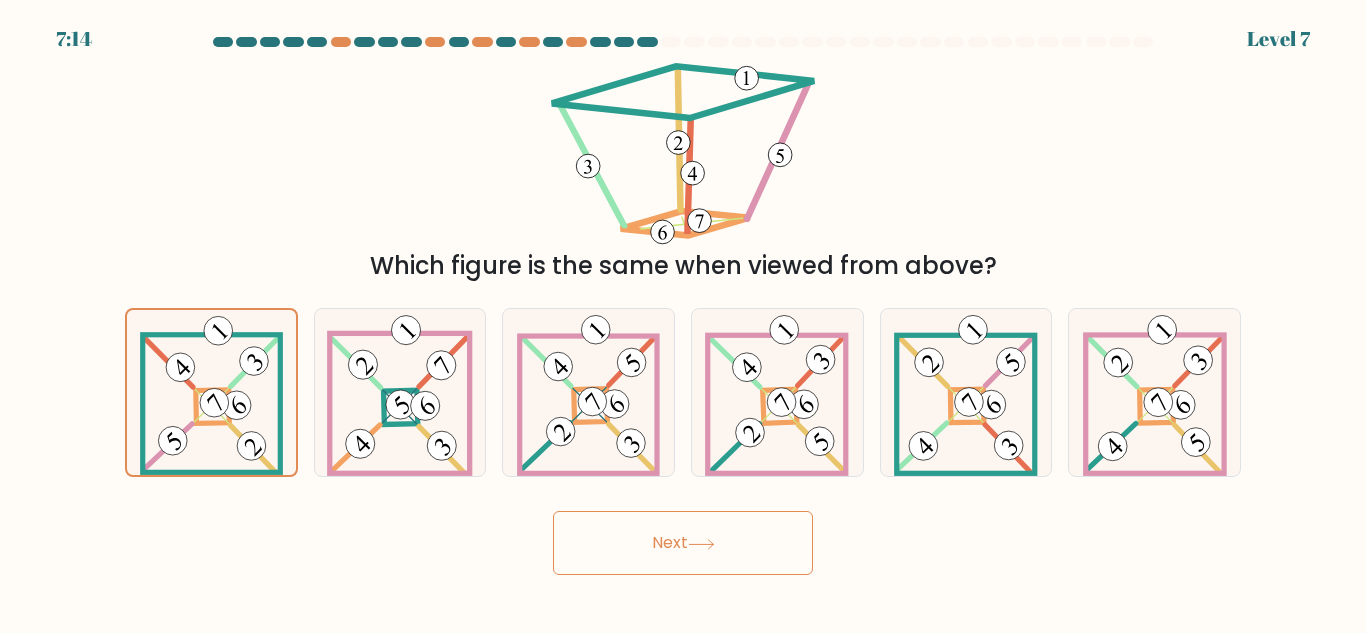 click on "Next" at bounding box center (683, 543) 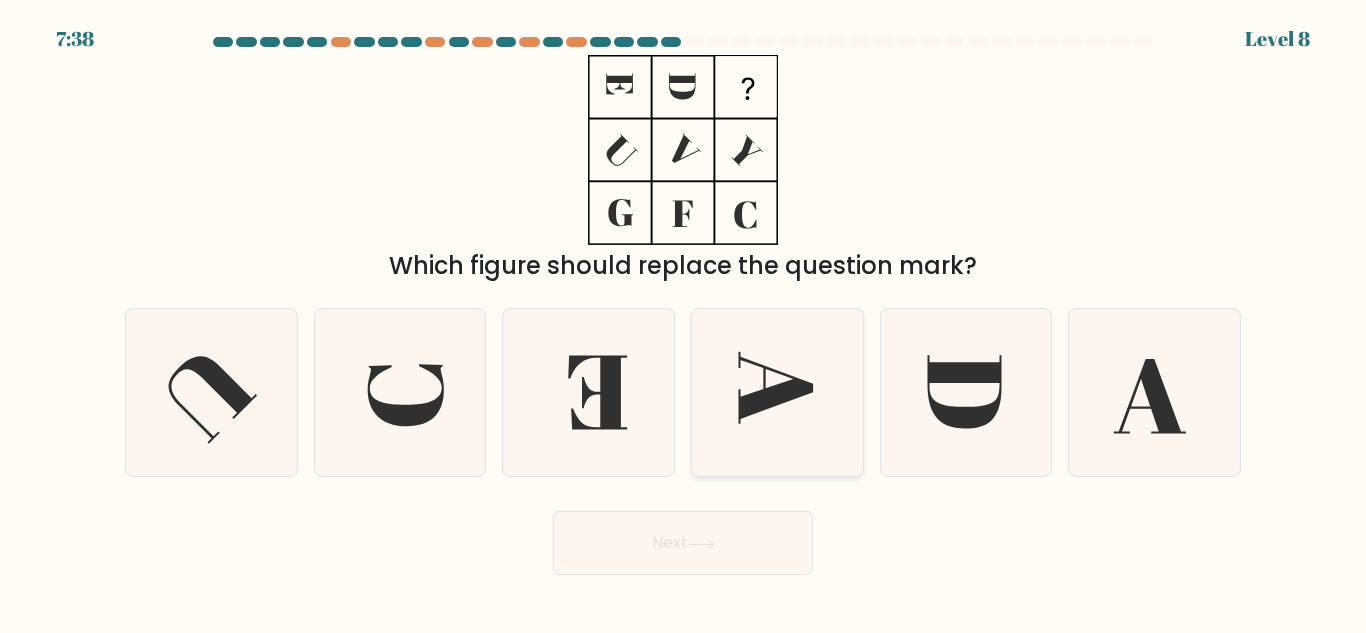 click 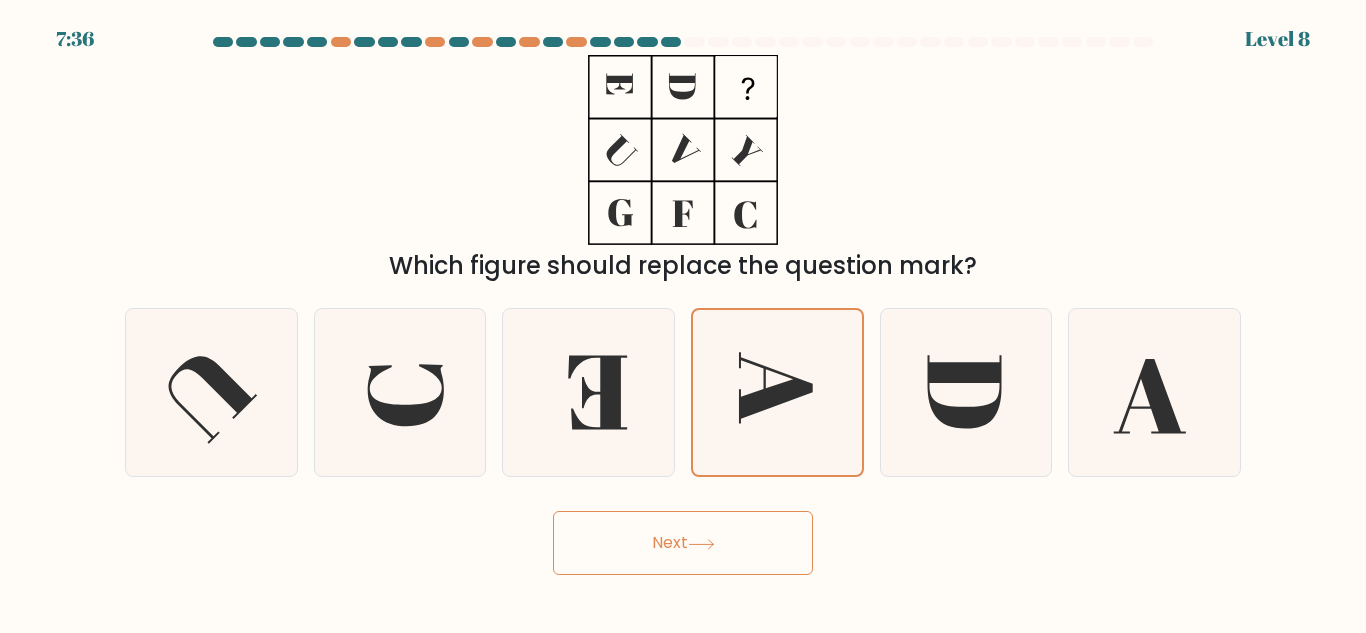 click on "Next" at bounding box center [683, 543] 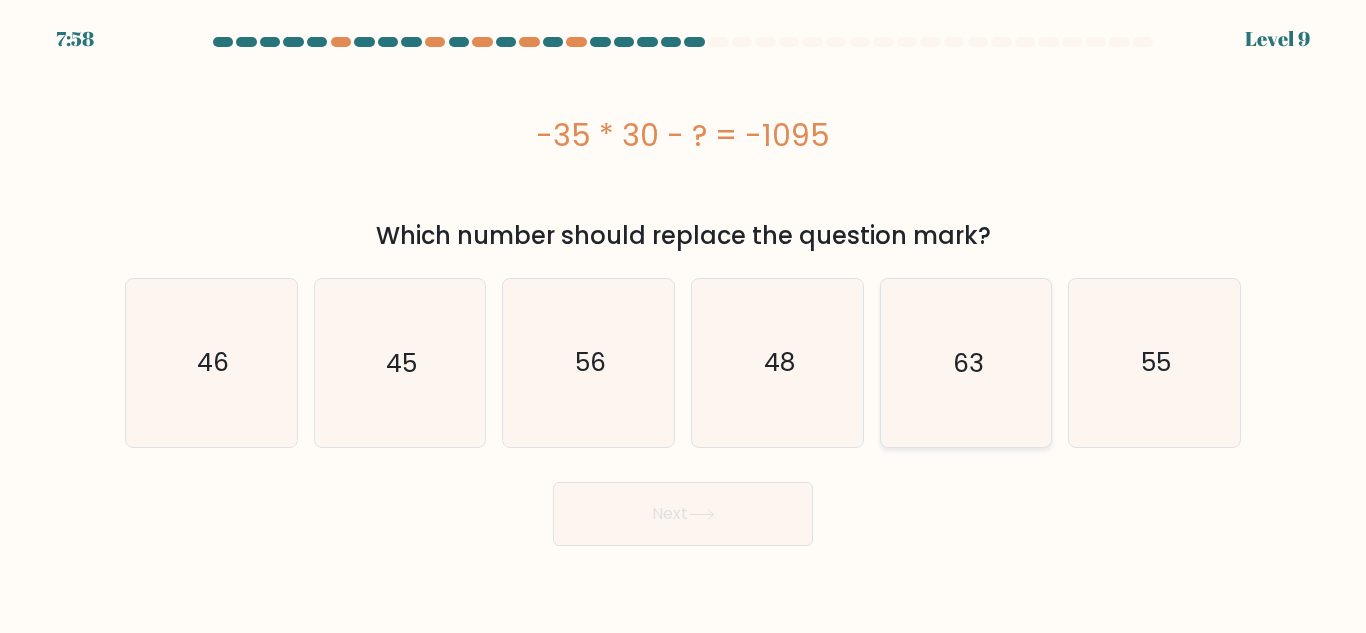 click on "63" 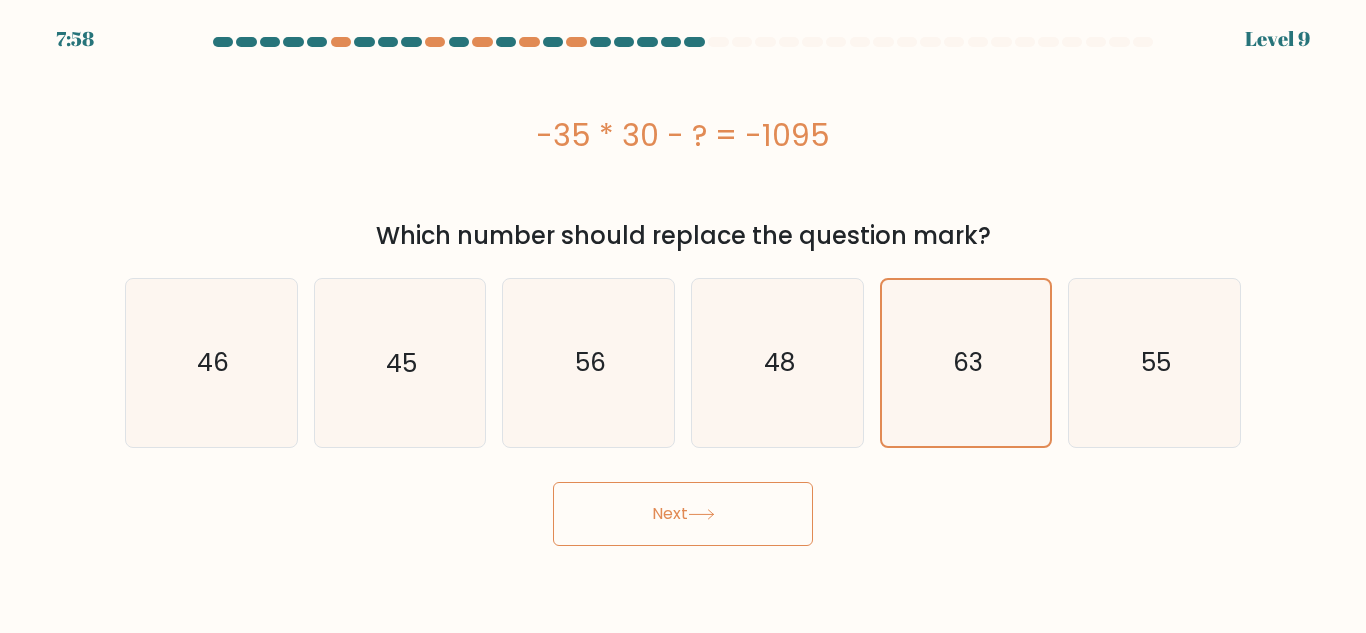 click on "Next" at bounding box center (683, 514) 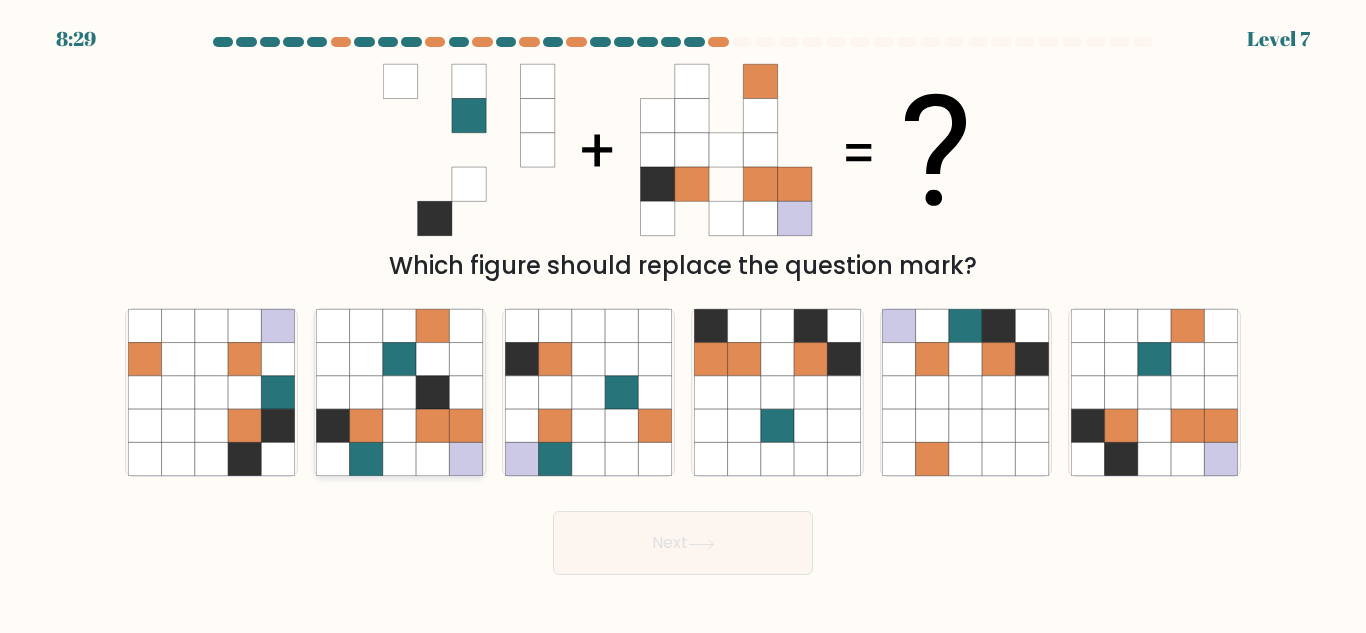 click 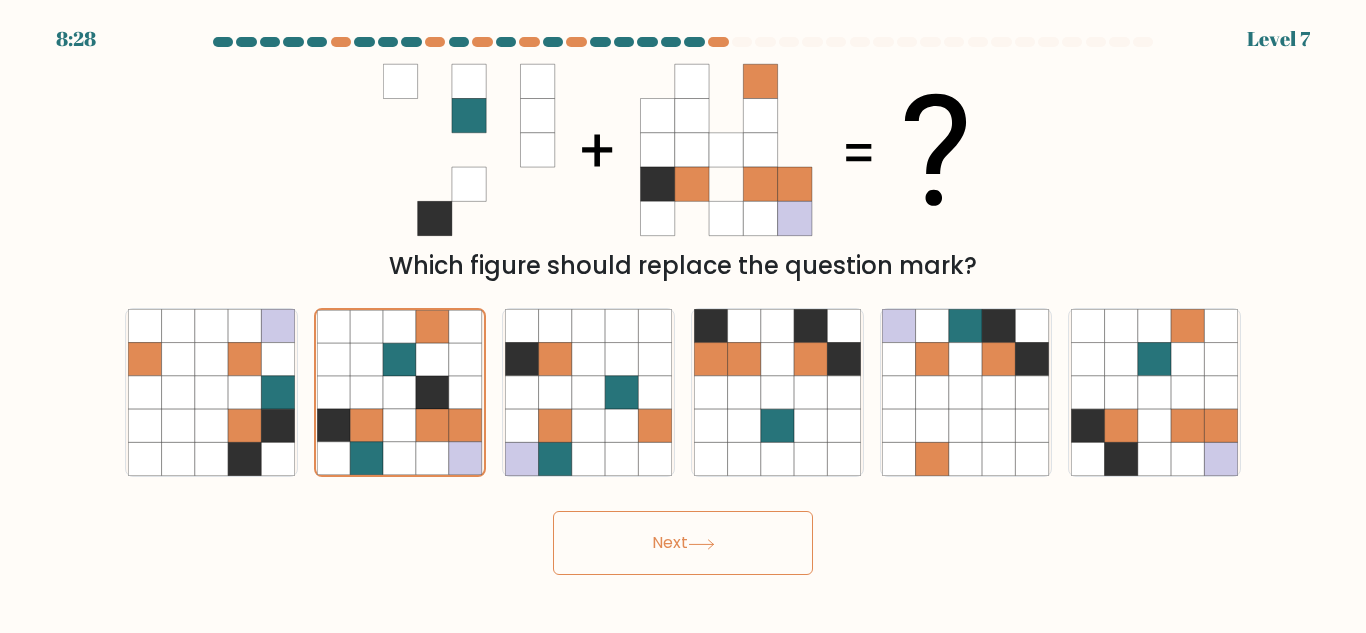 click on "Next" at bounding box center (683, 543) 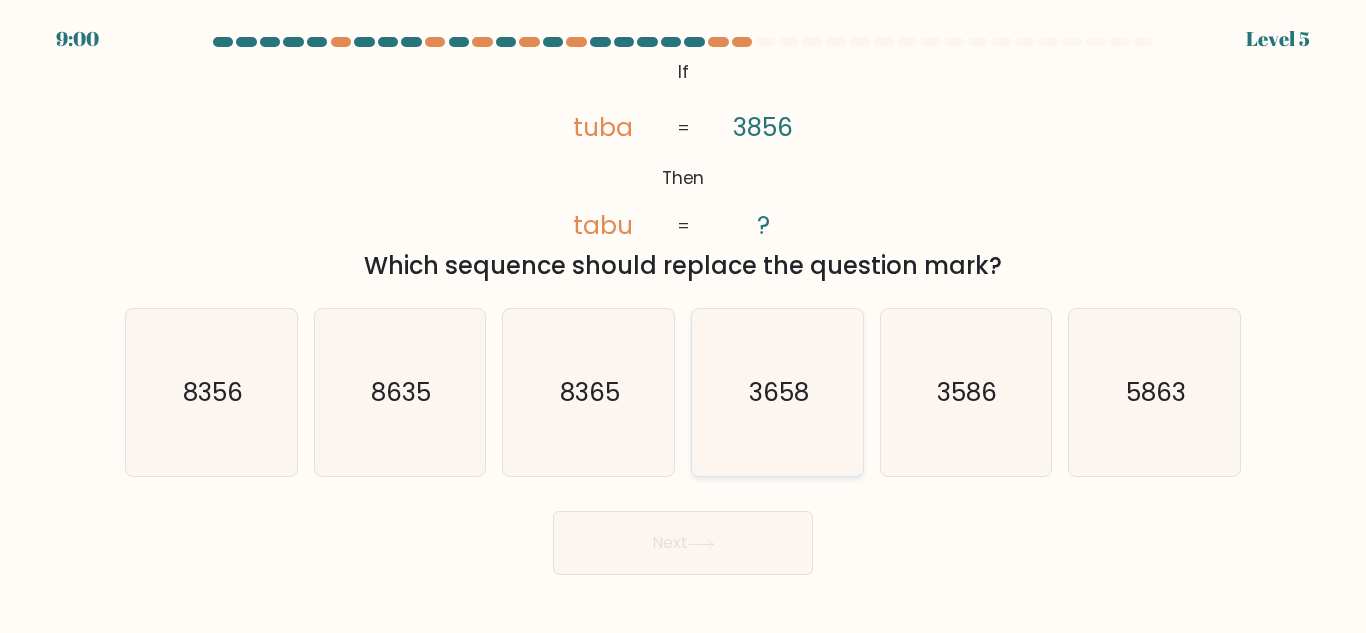 click on "3658" 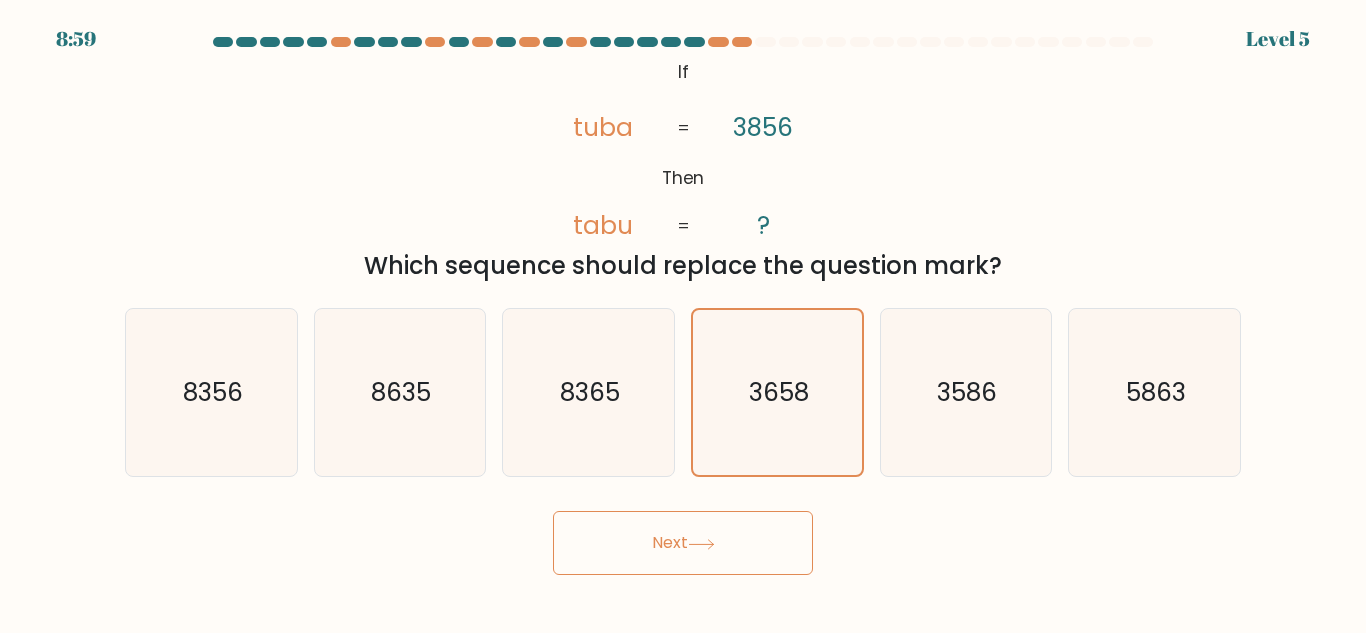 click on "Next" at bounding box center [683, 543] 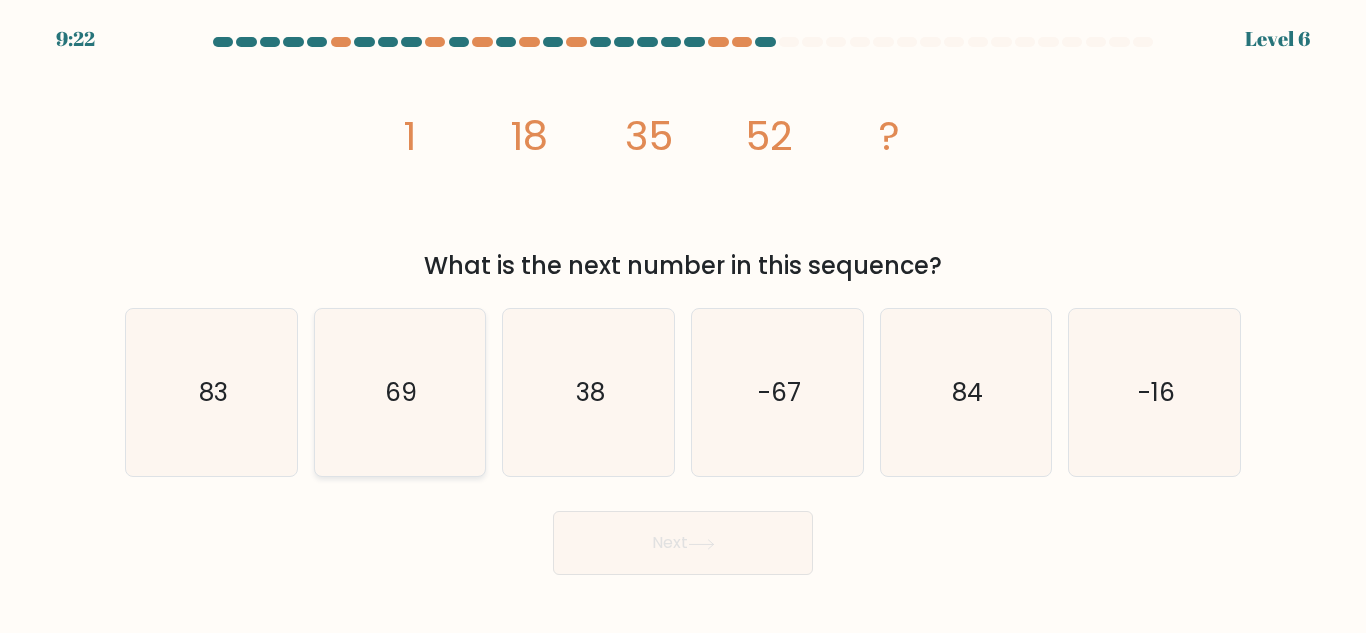 click on "69" 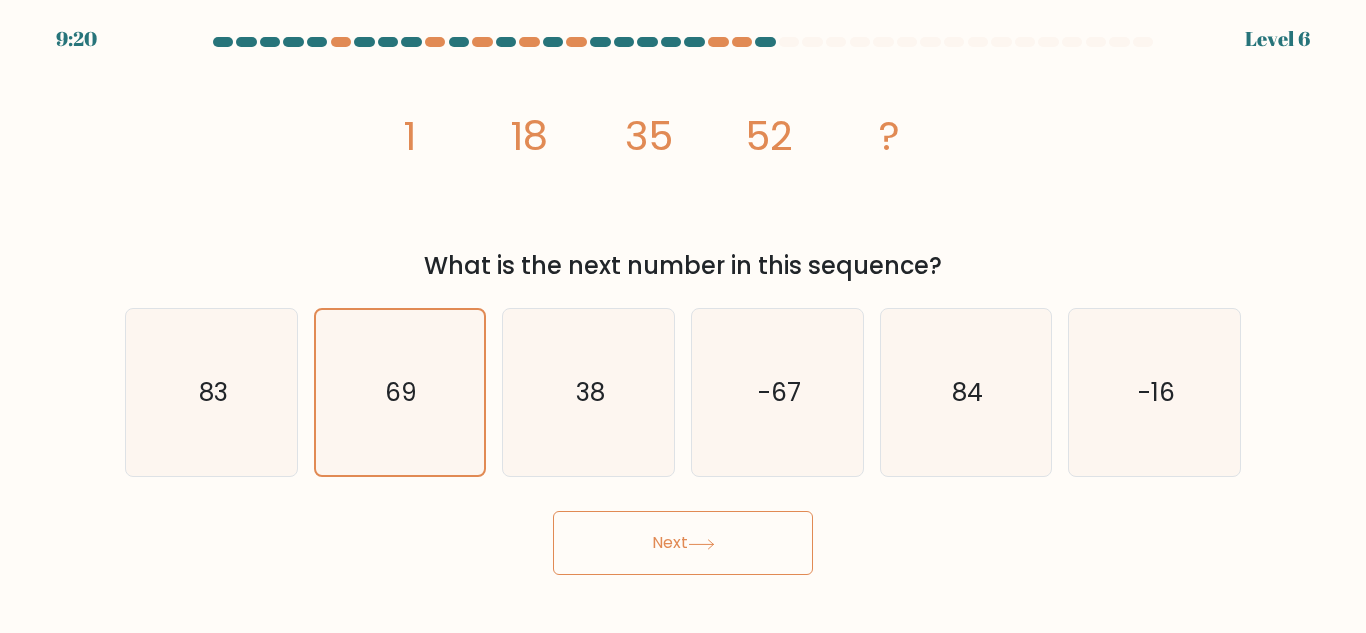 click on "Next" at bounding box center (683, 543) 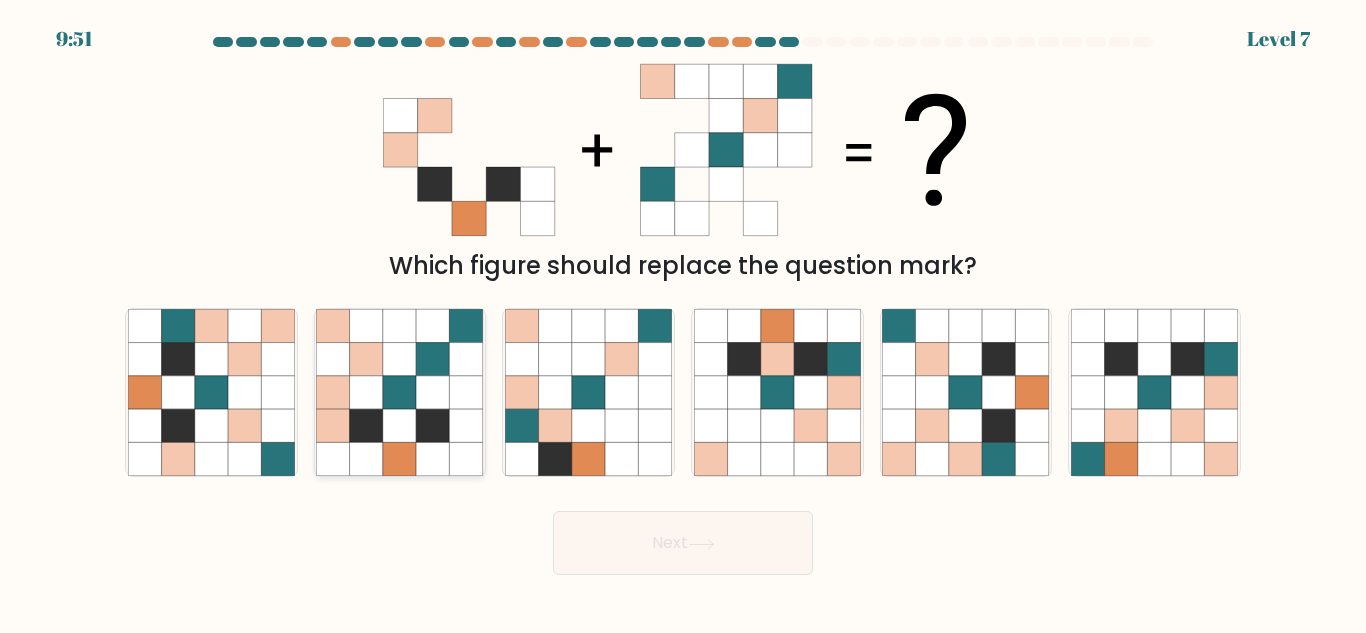 click 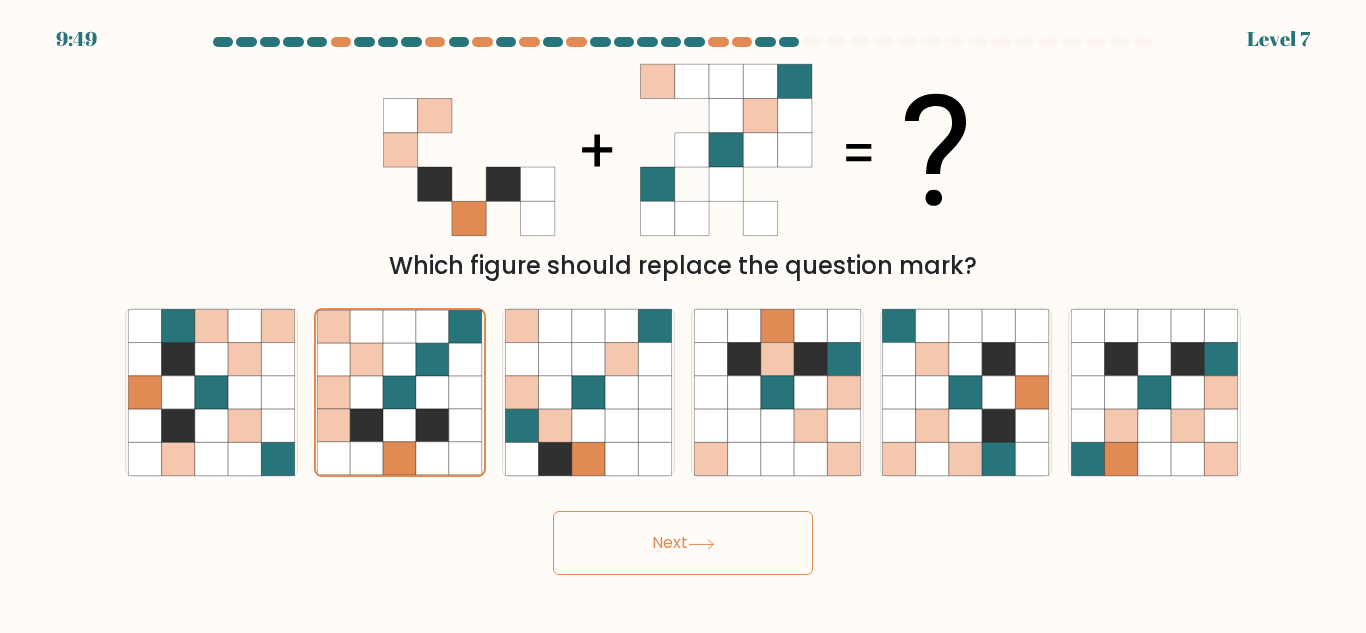 click on "Next" at bounding box center (683, 543) 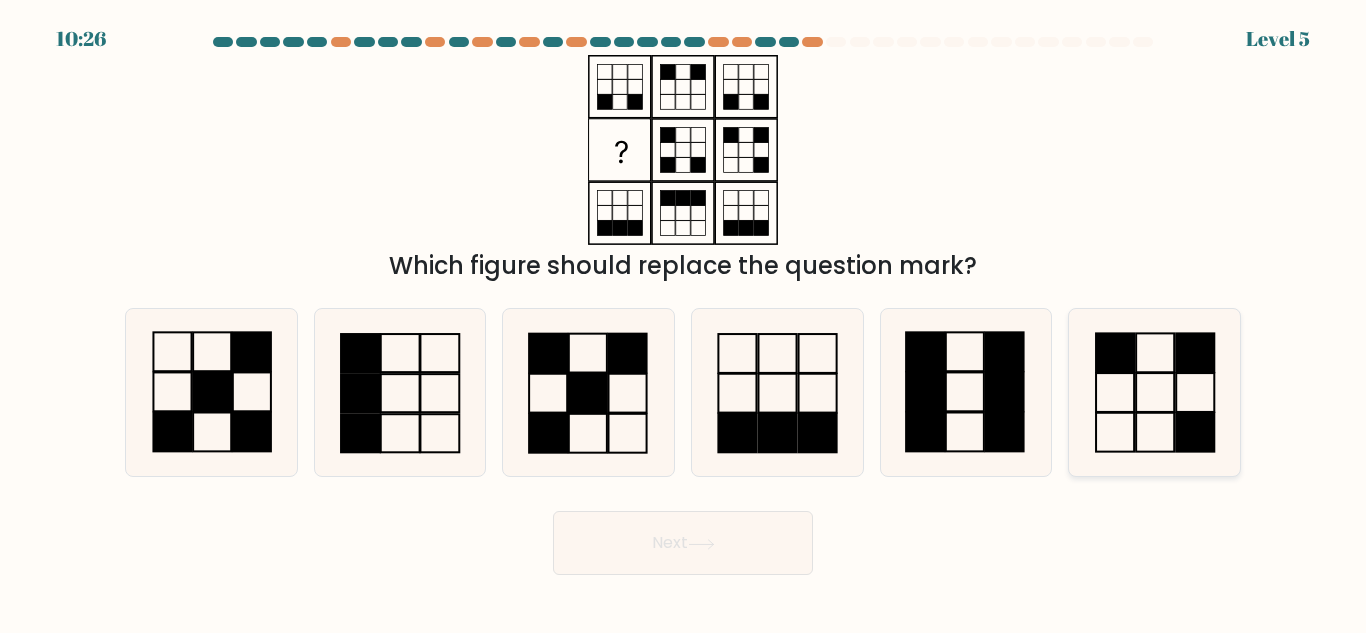 click 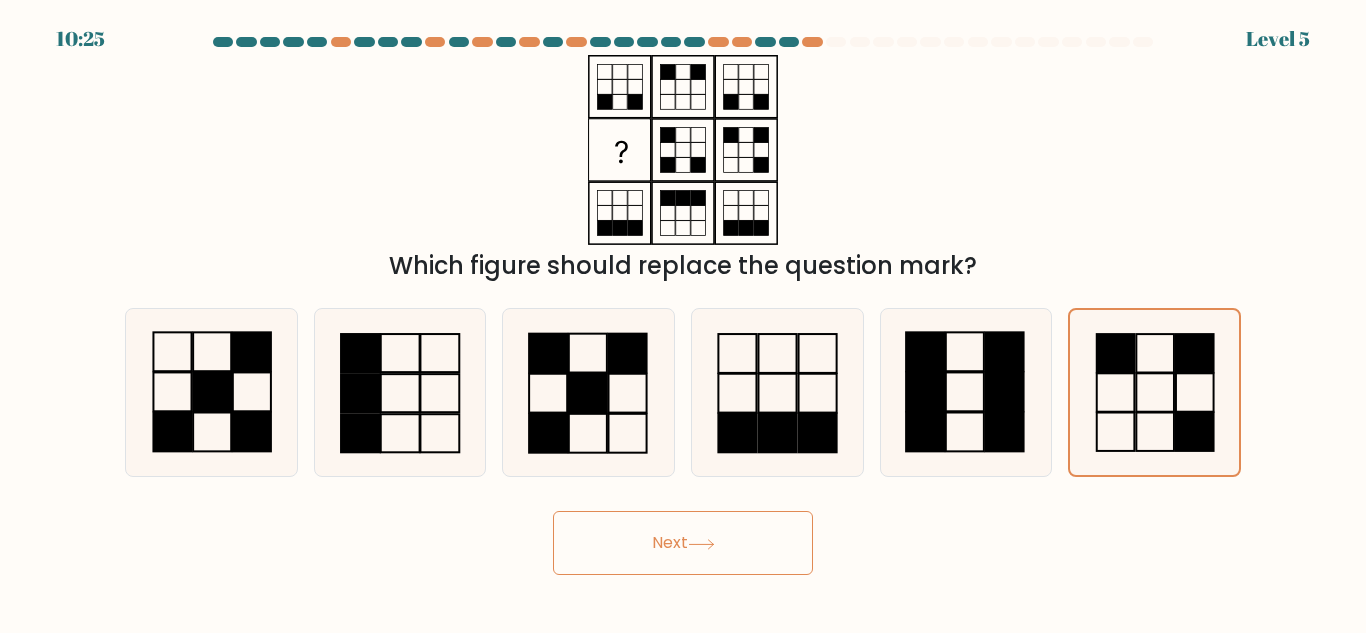 click 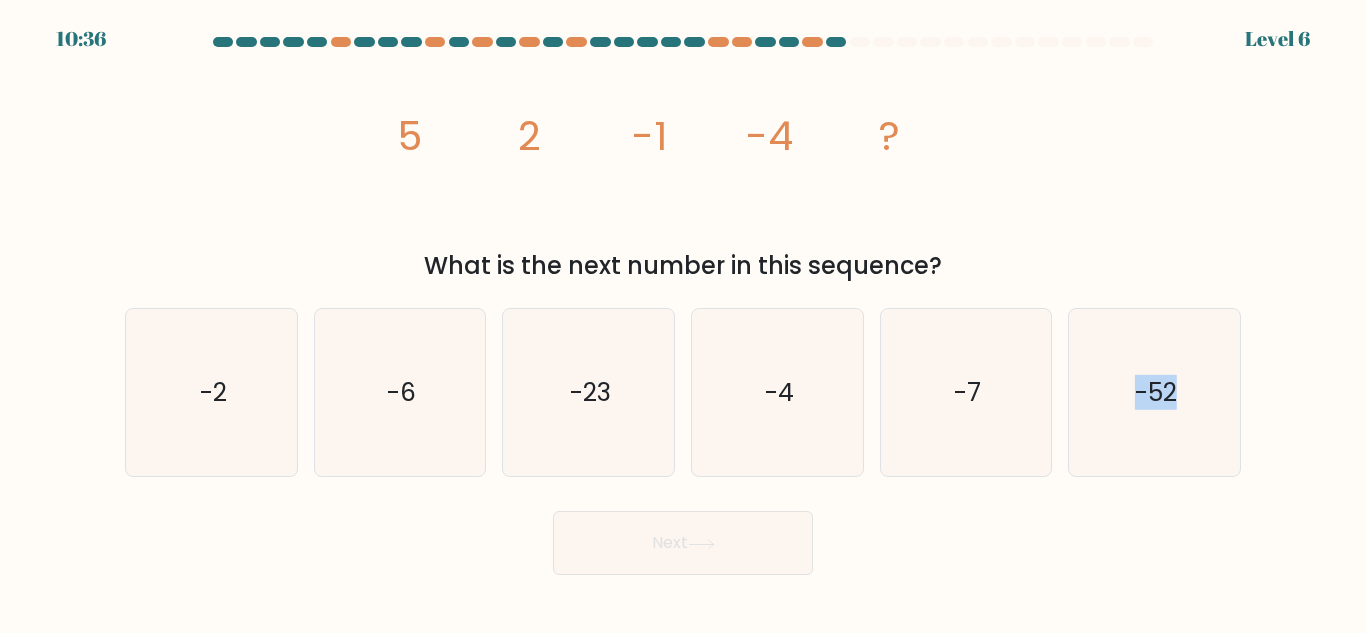 drag, startPoint x: 992, startPoint y: 378, endPoint x: 715, endPoint y: 546, distance: 323.9645 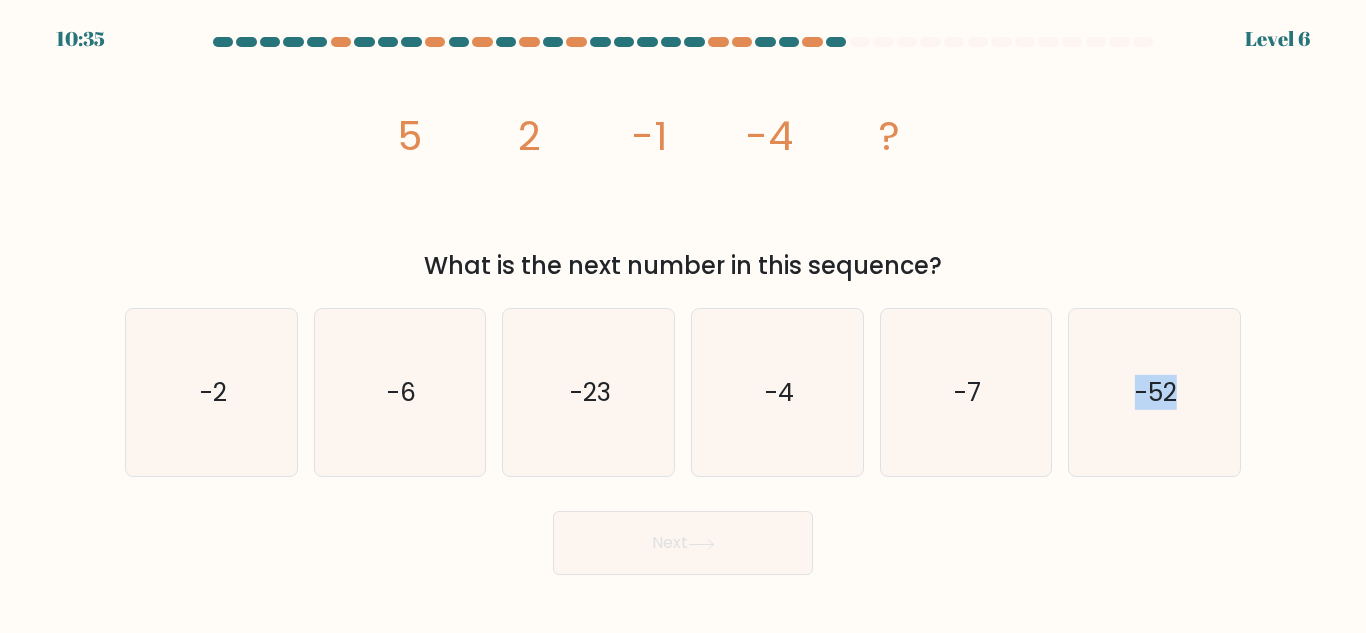 click 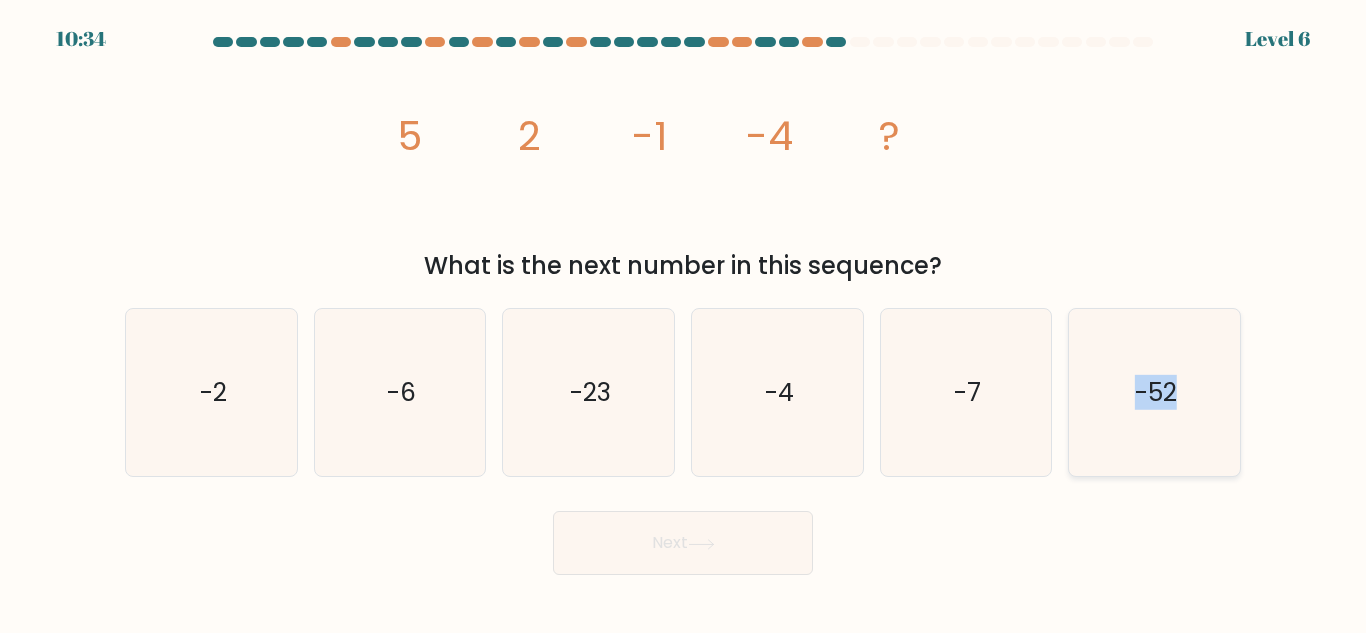 click on "-52" 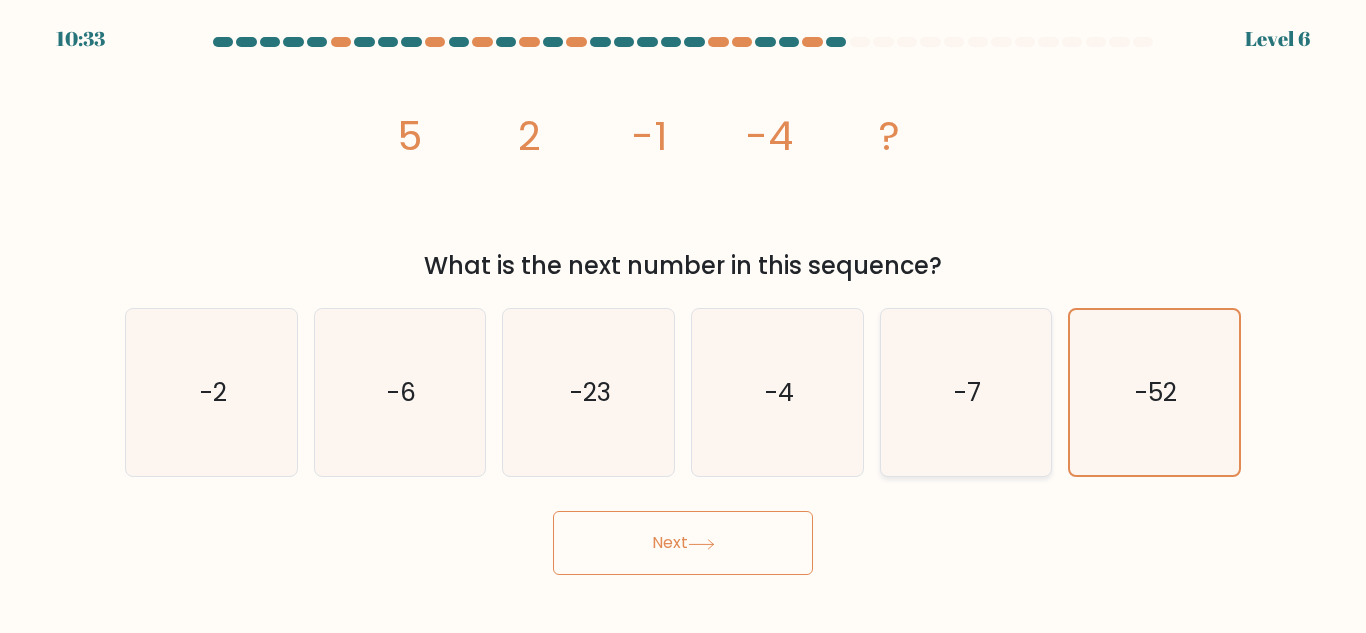 click on "-7" 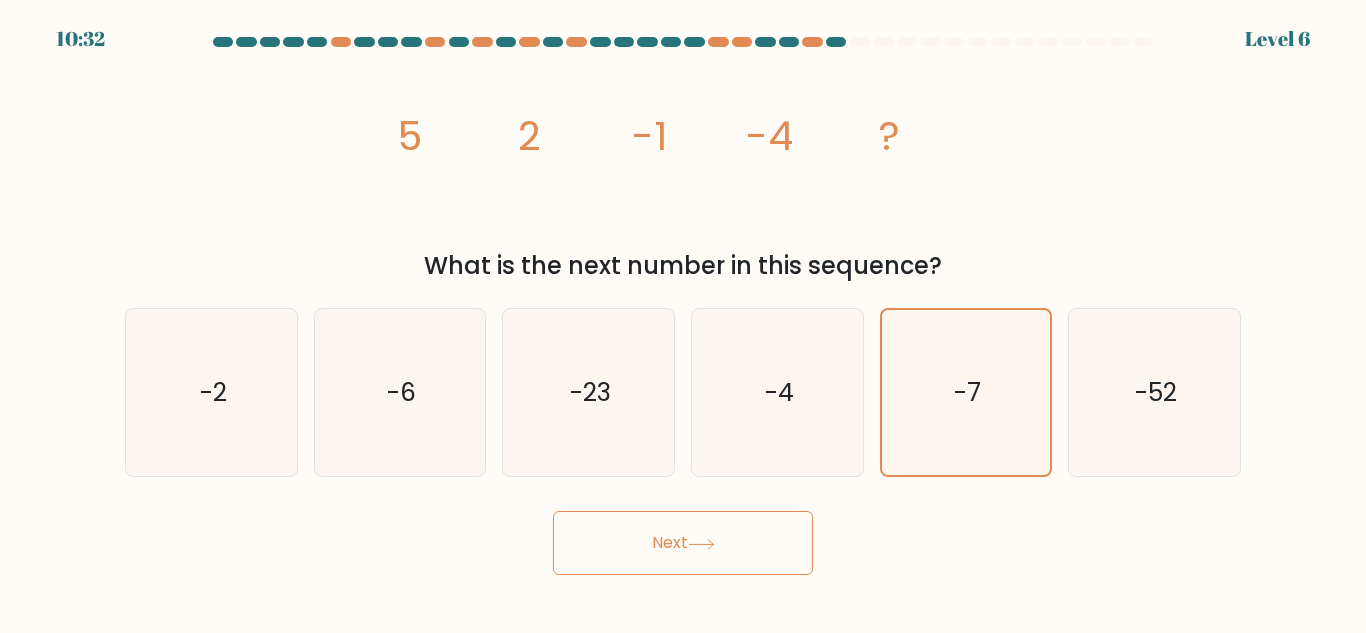 click on "Next" at bounding box center (683, 543) 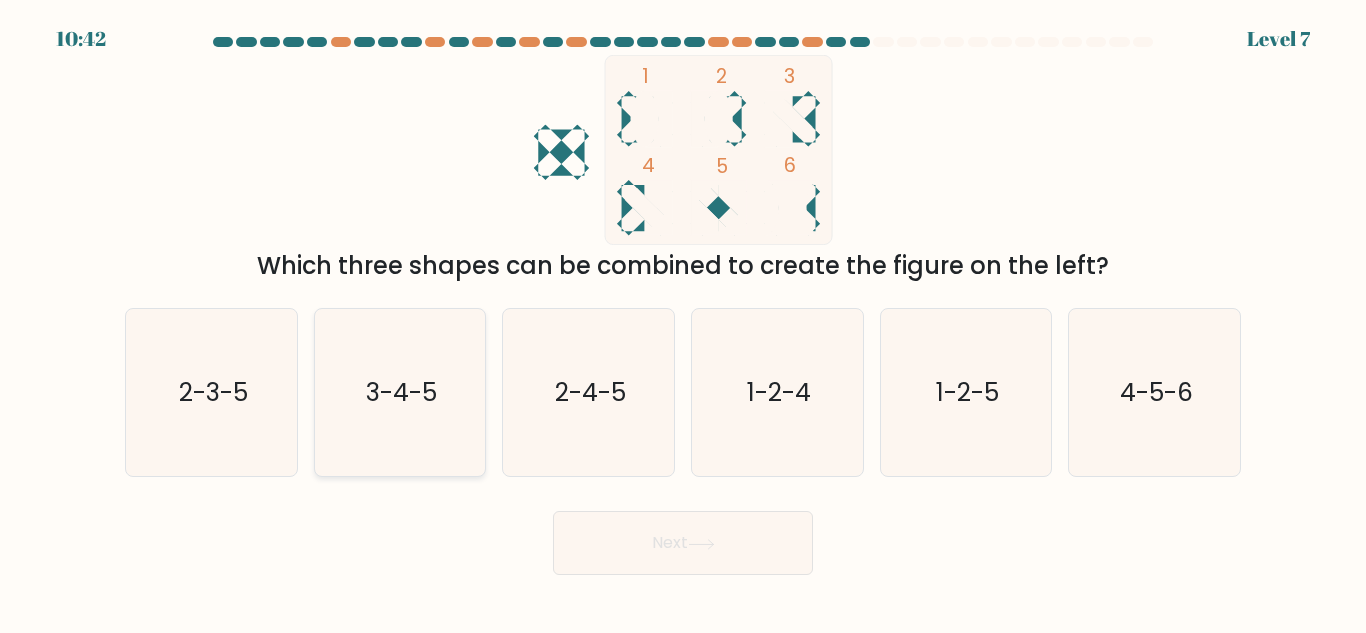 click on "3-4-5" 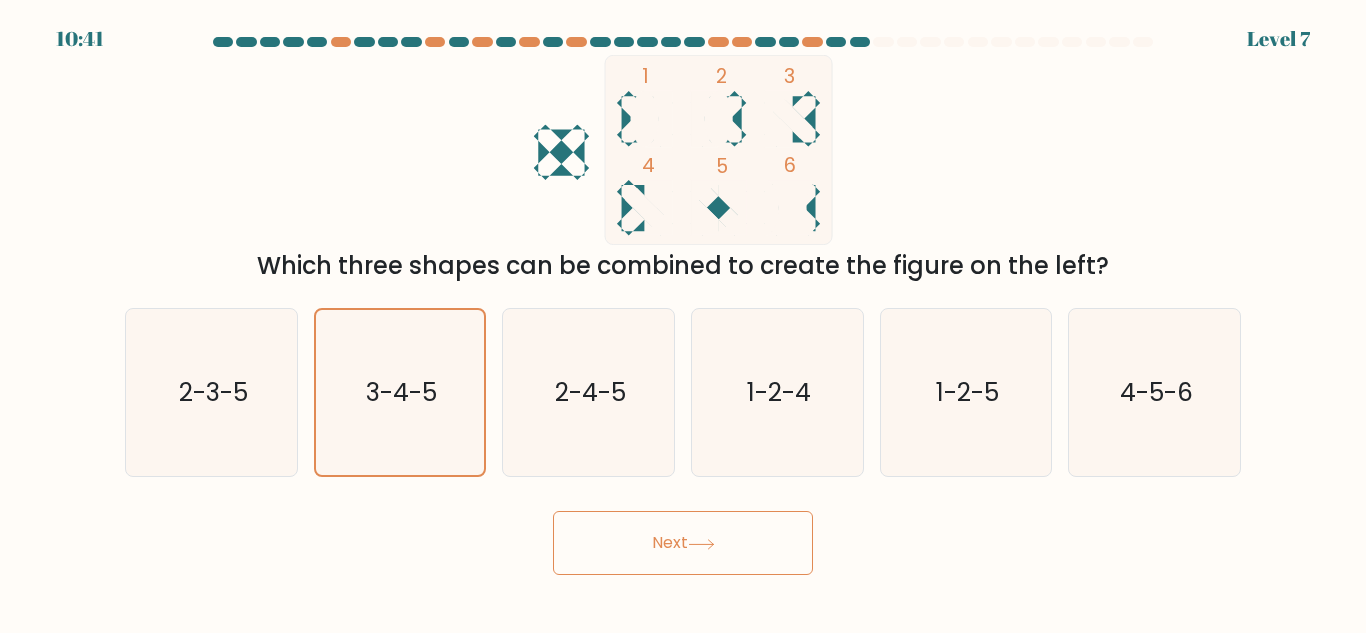 click on "Next" at bounding box center [683, 543] 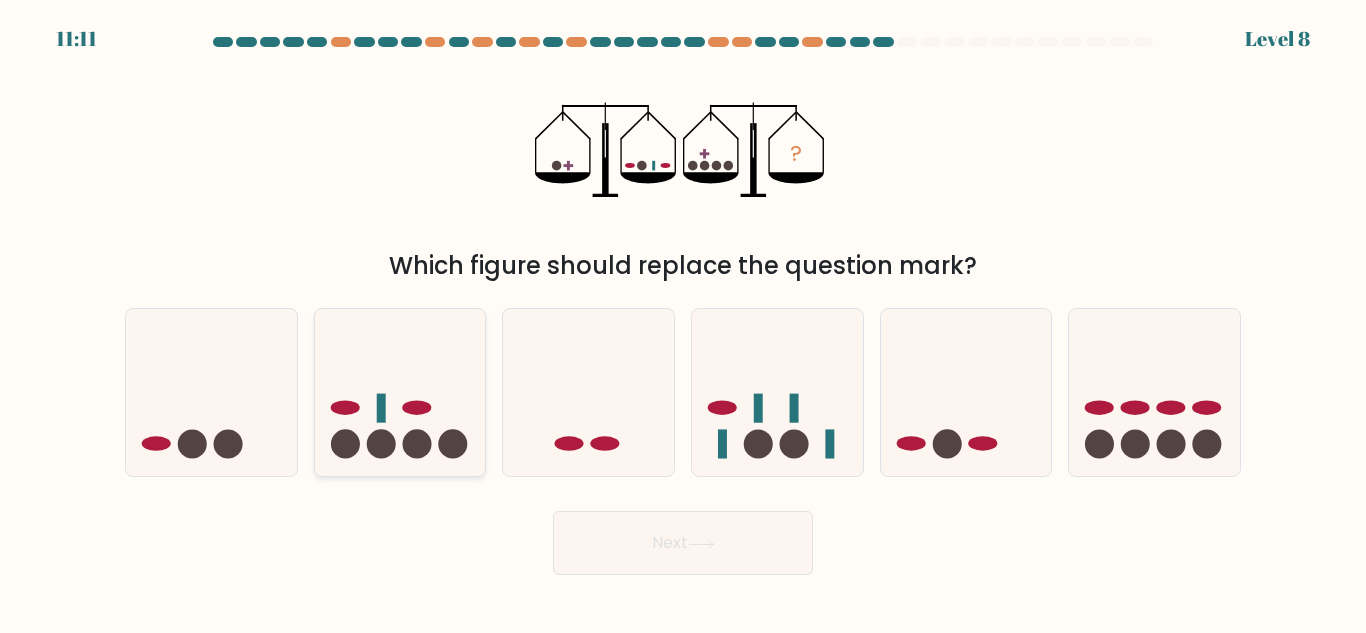 click 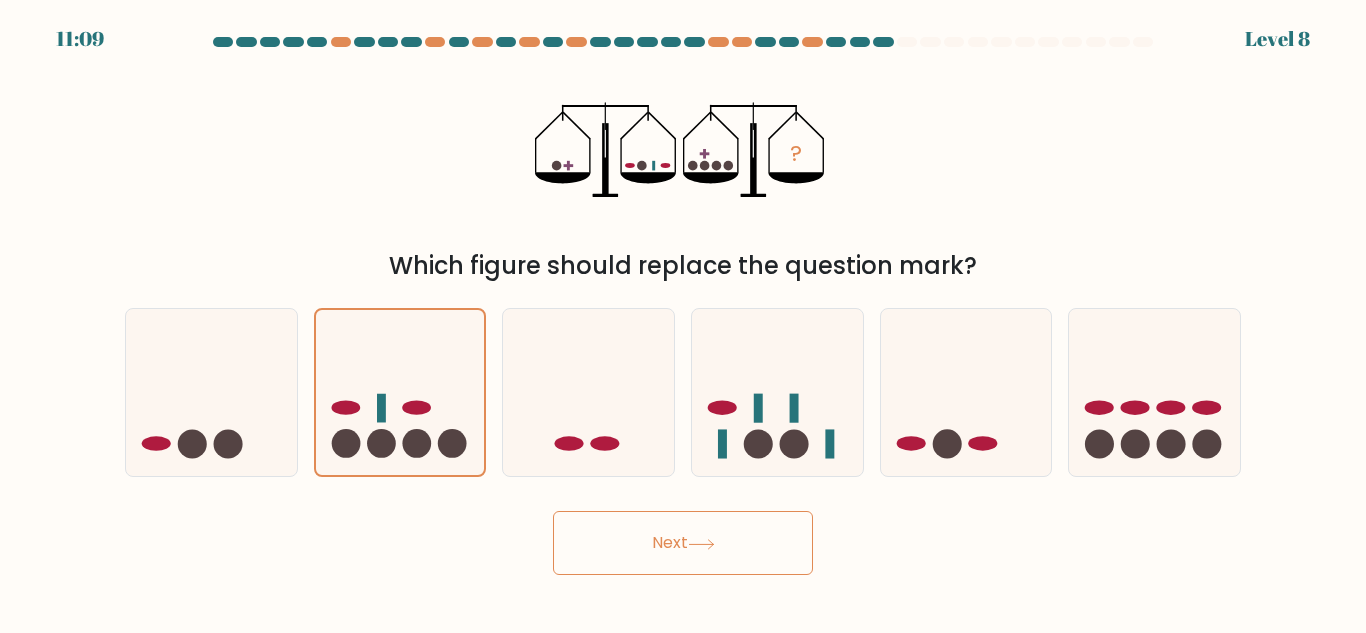 click on "Next" at bounding box center [683, 543] 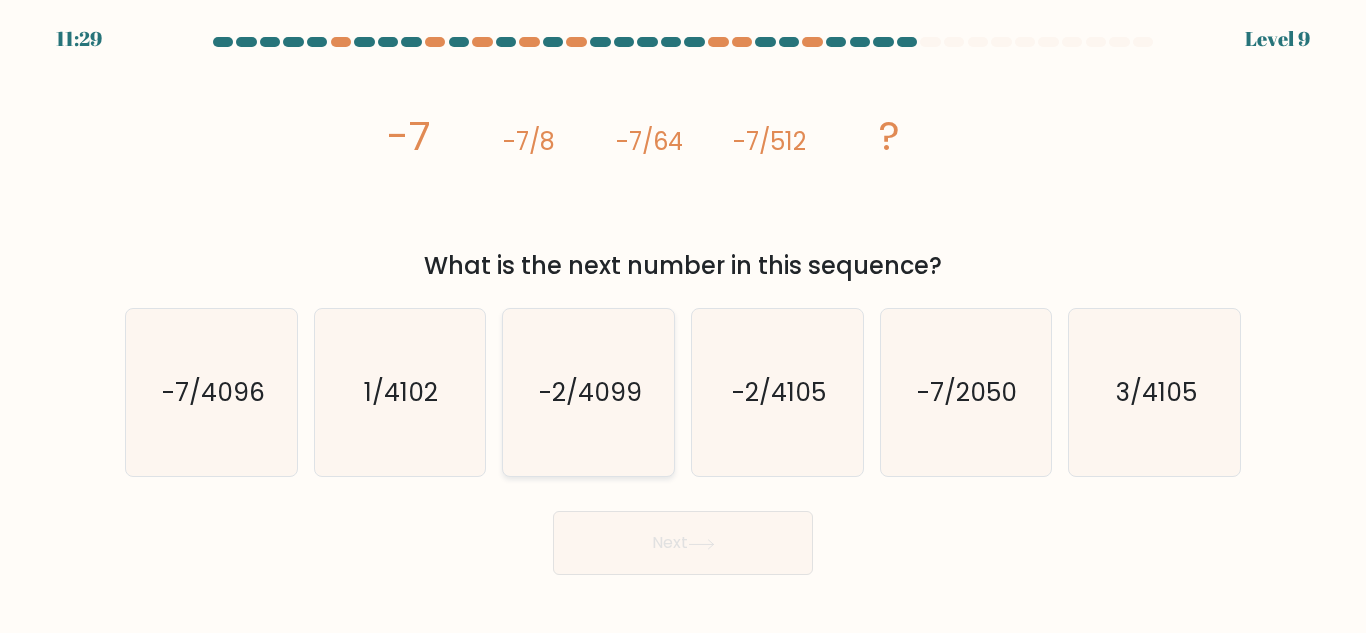 click on "-2/4099" 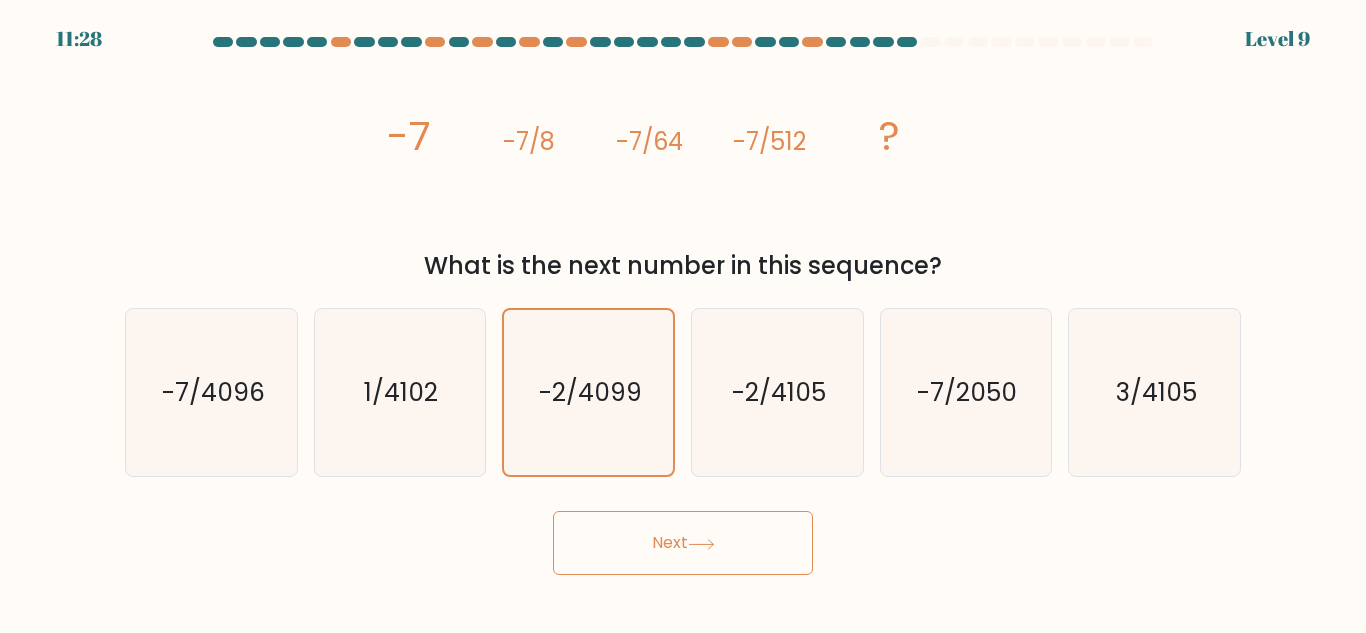 click on "Next" at bounding box center (683, 543) 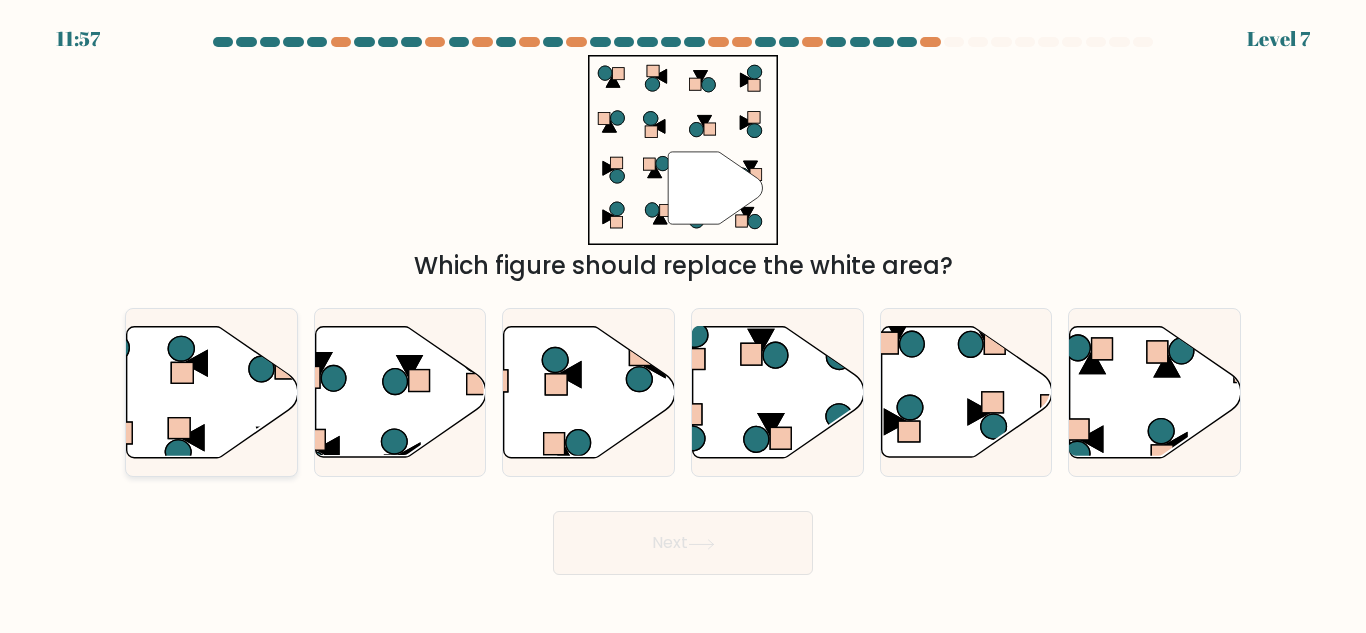 click 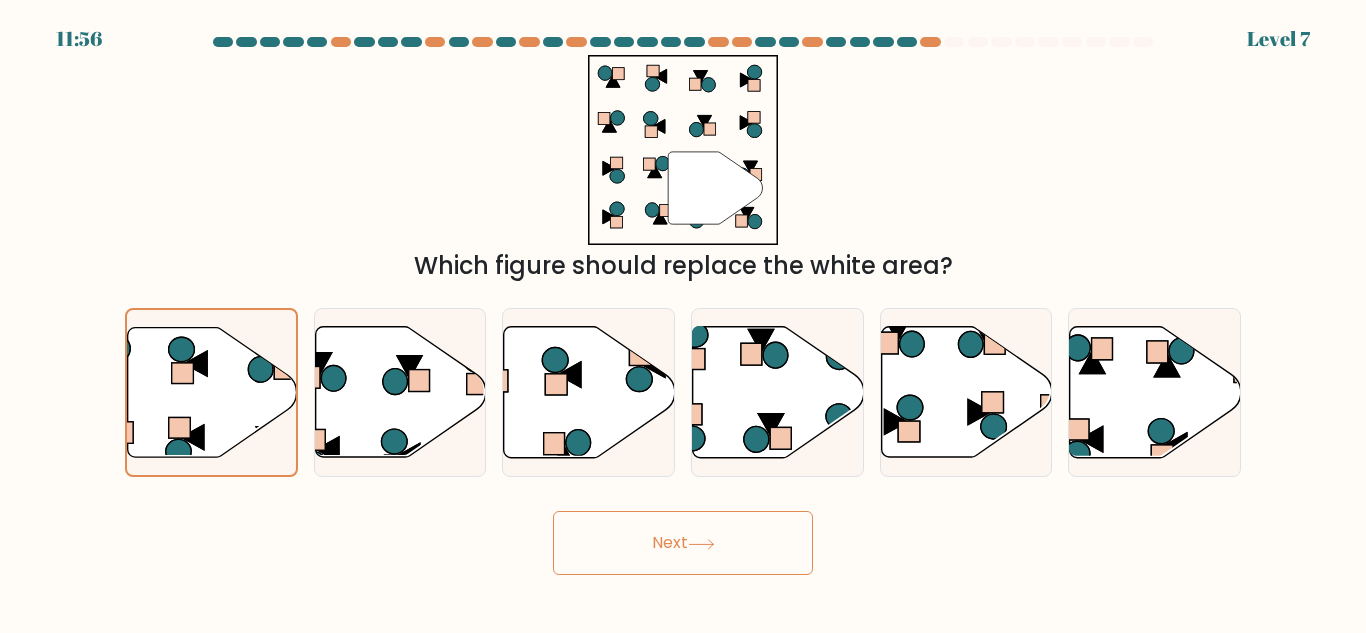 click on "Next" at bounding box center [683, 543] 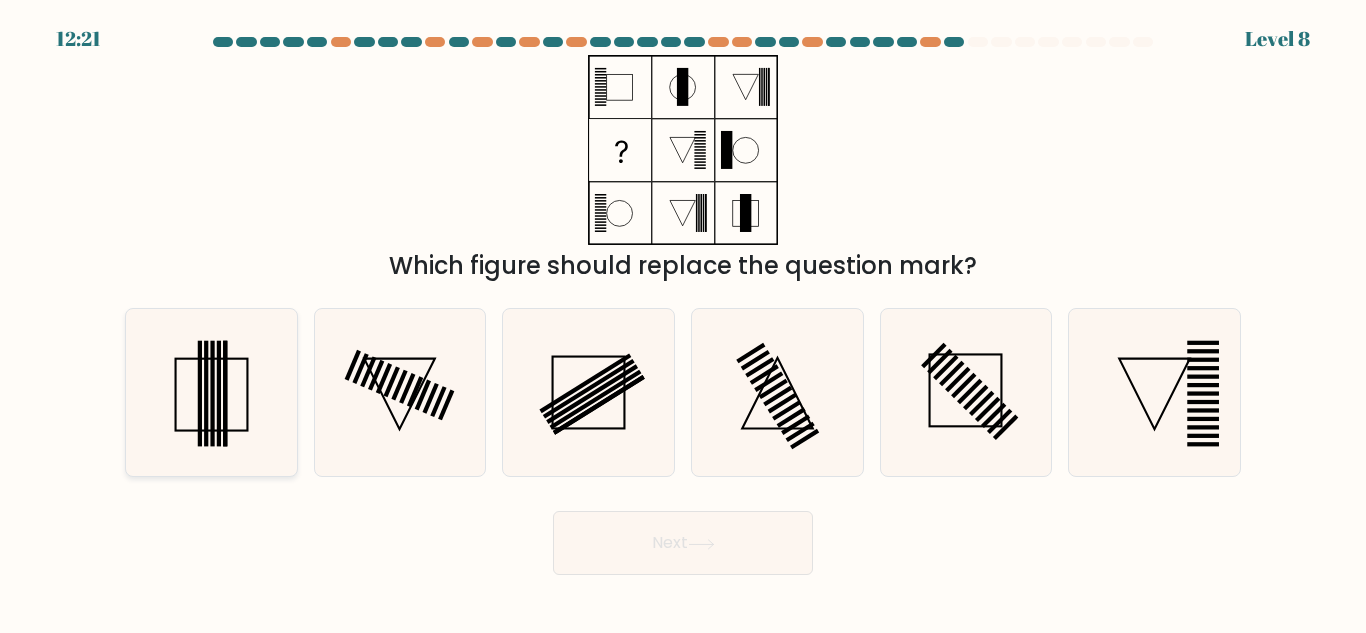 click 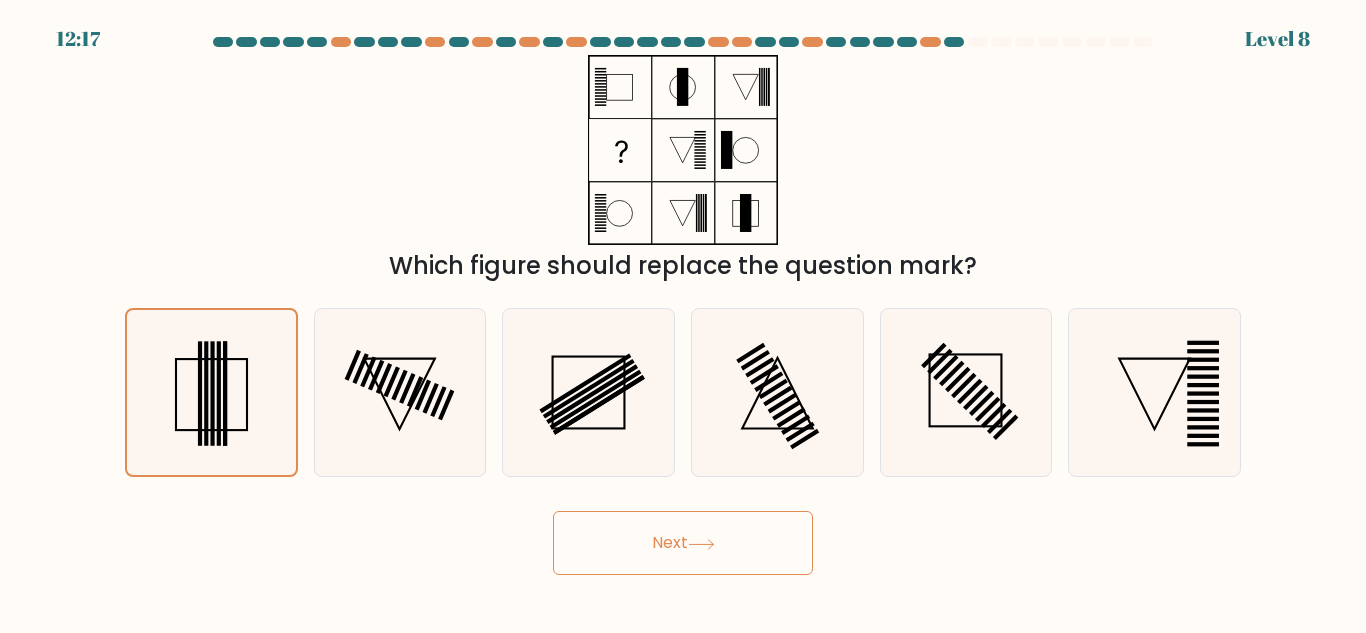 click on "Next" at bounding box center [683, 543] 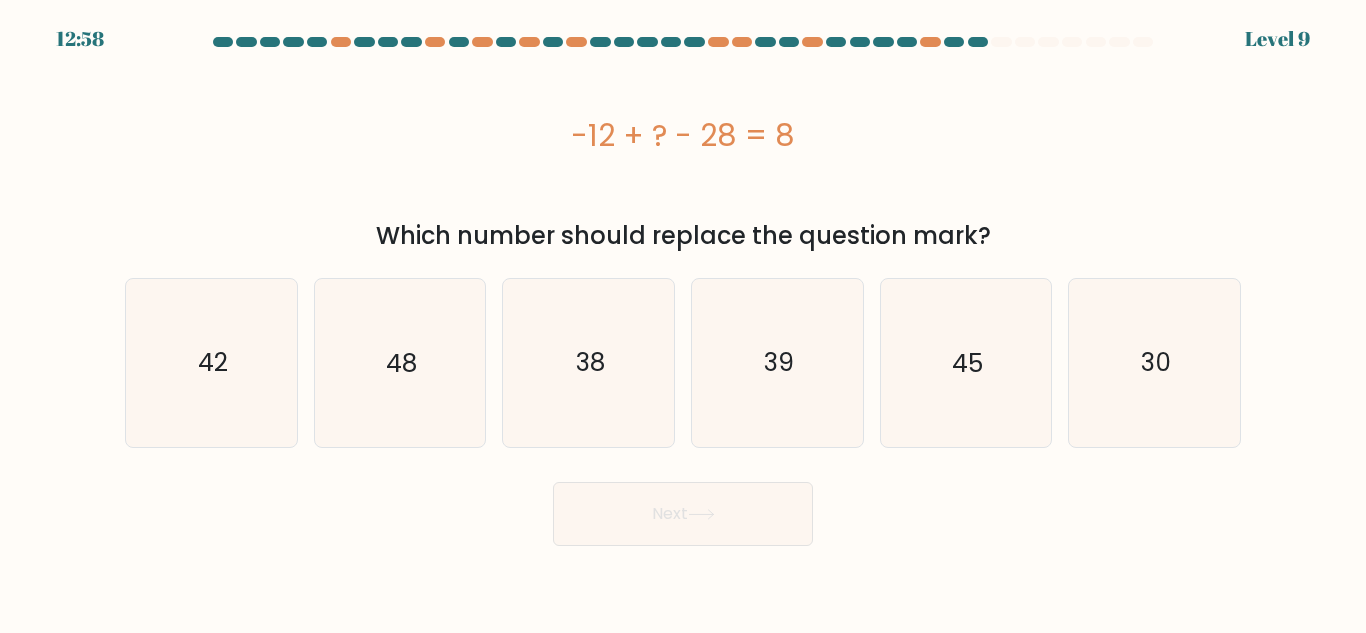 click on "Next" at bounding box center (683, 509) 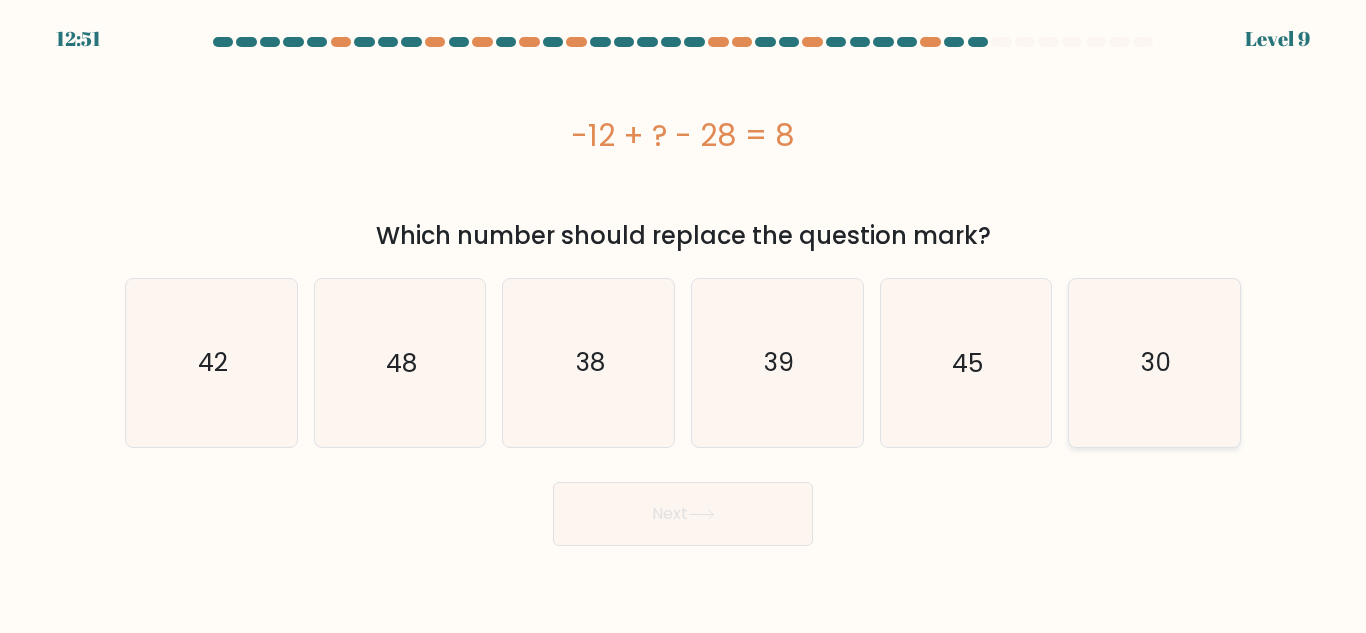 click on "30" 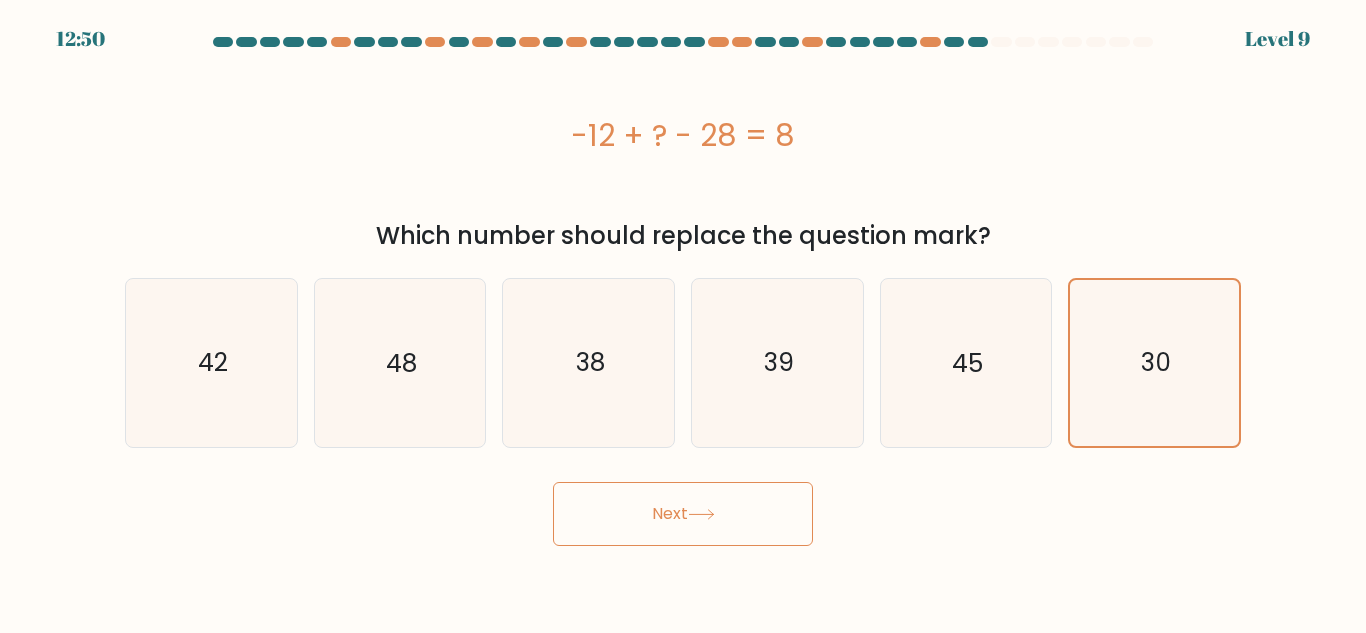 click 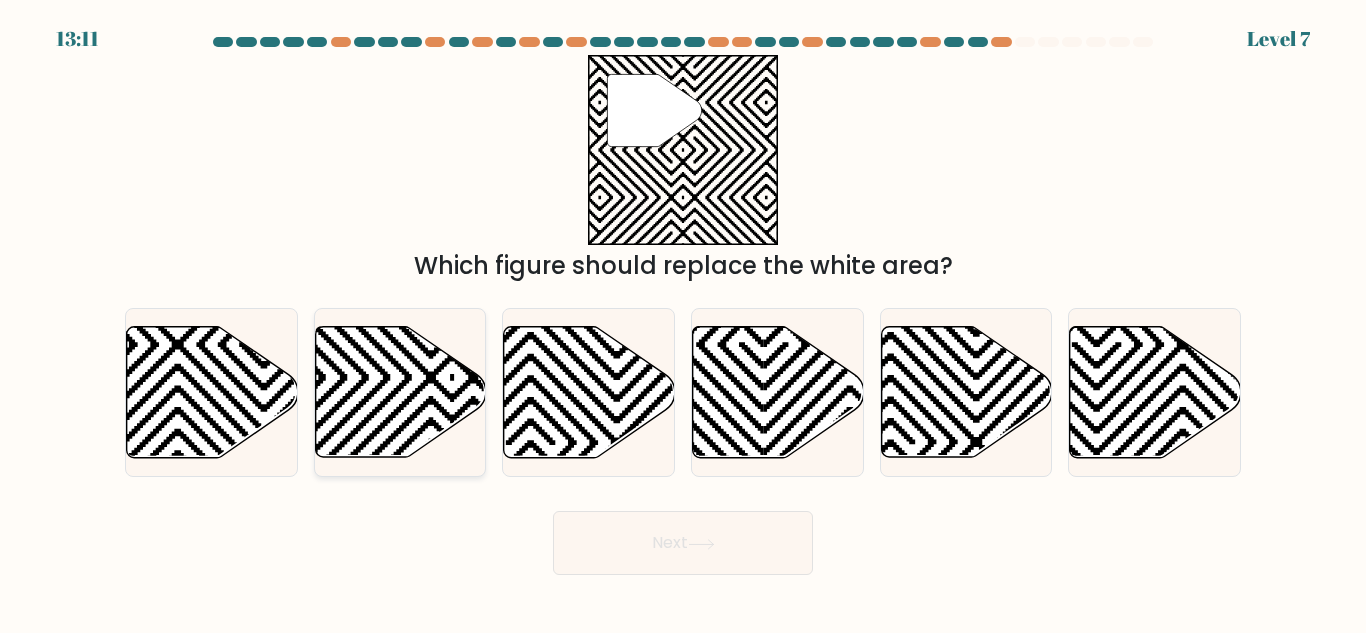 click 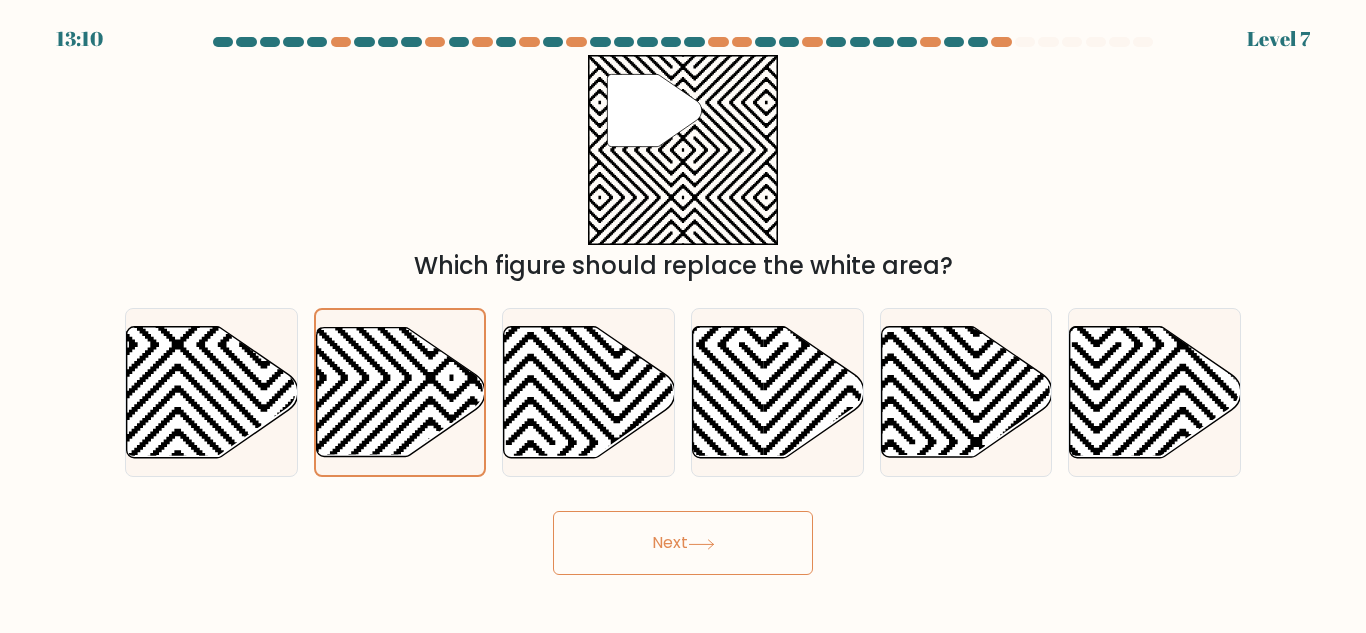 click on "Next" at bounding box center (683, 543) 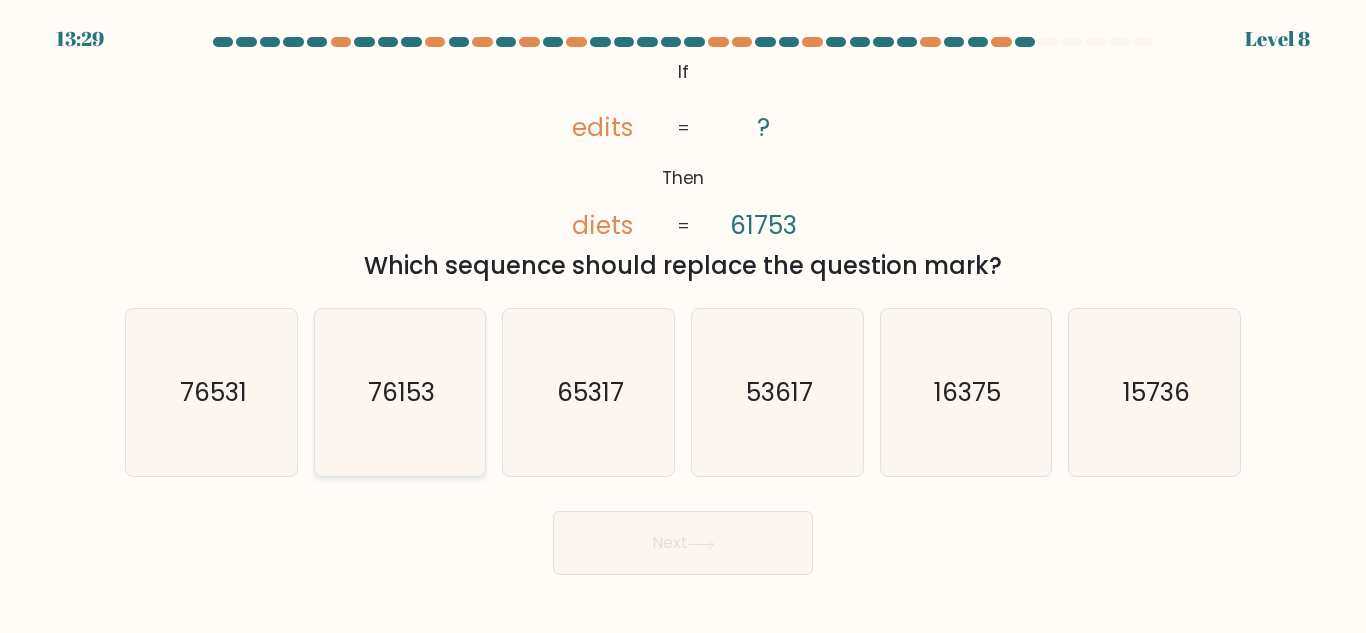 click on "76153" 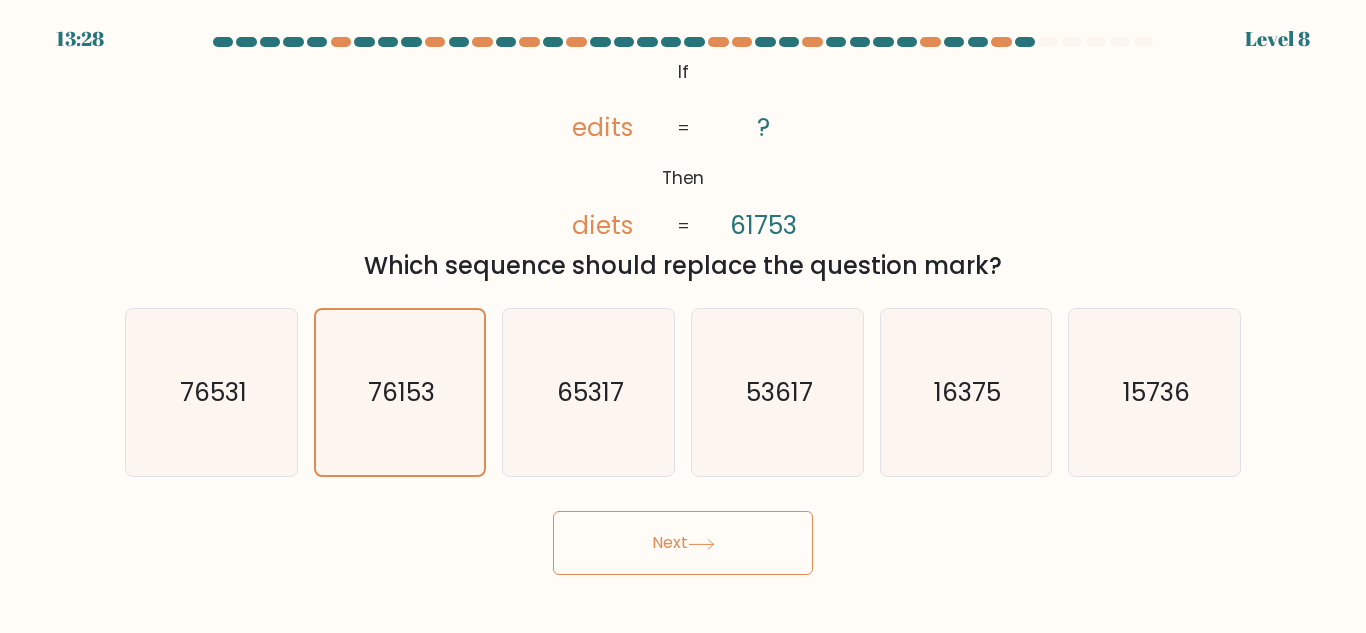 click on "Next" at bounding box center (683, 543) 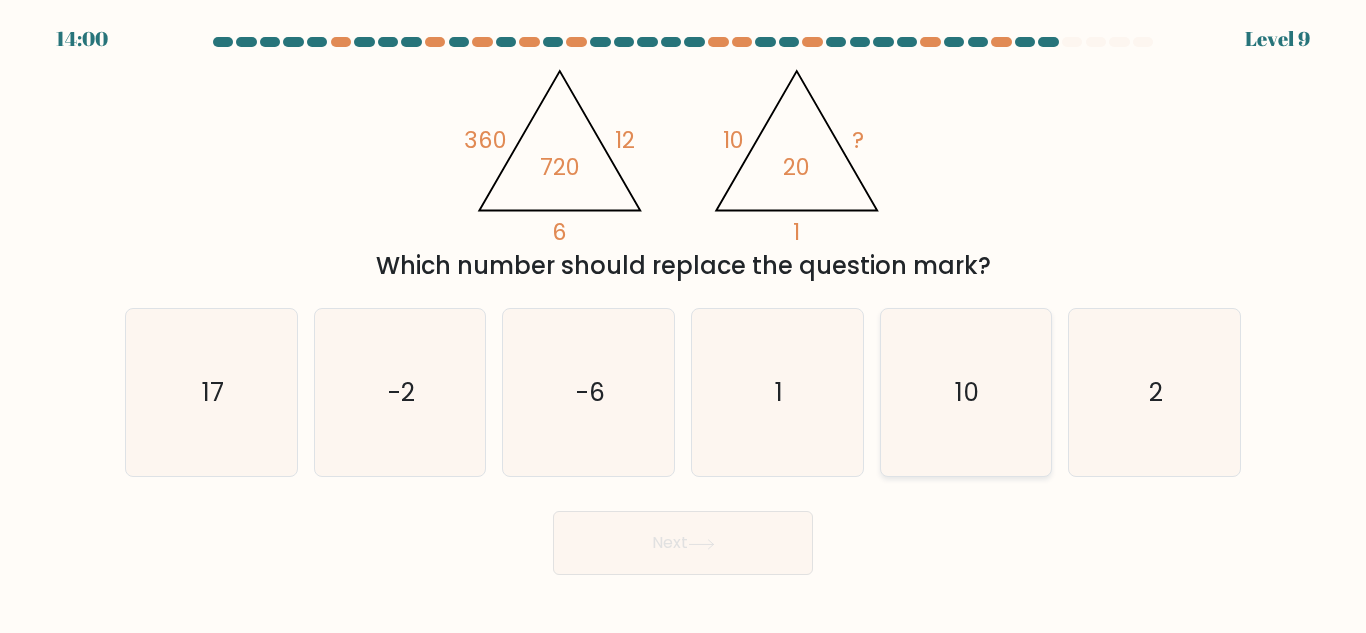 click on "10" 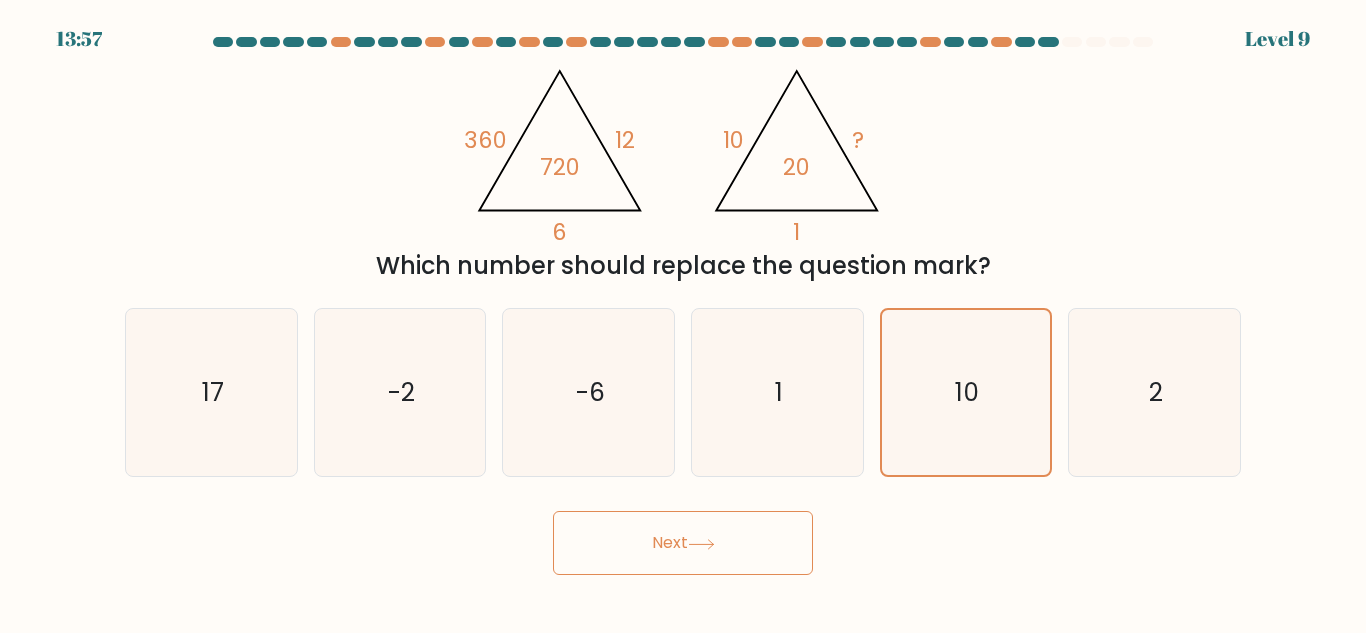 click on "Next" at bounding box center (683, 543) 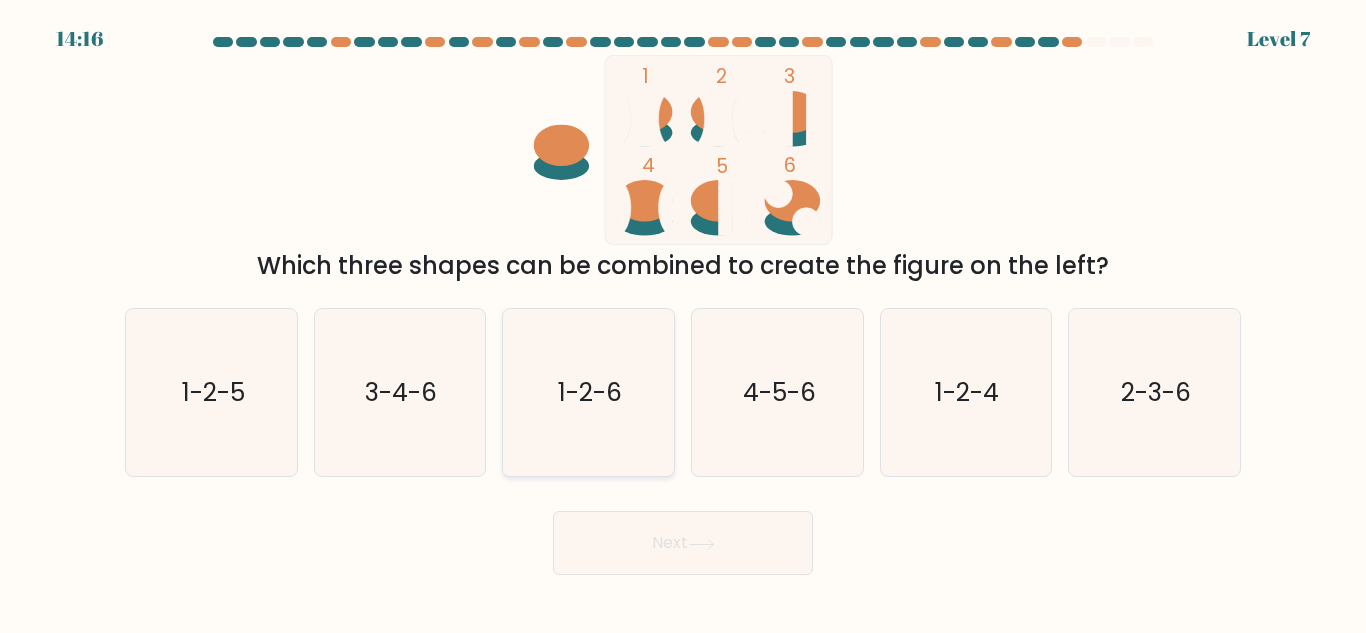 click on "1-2-6" 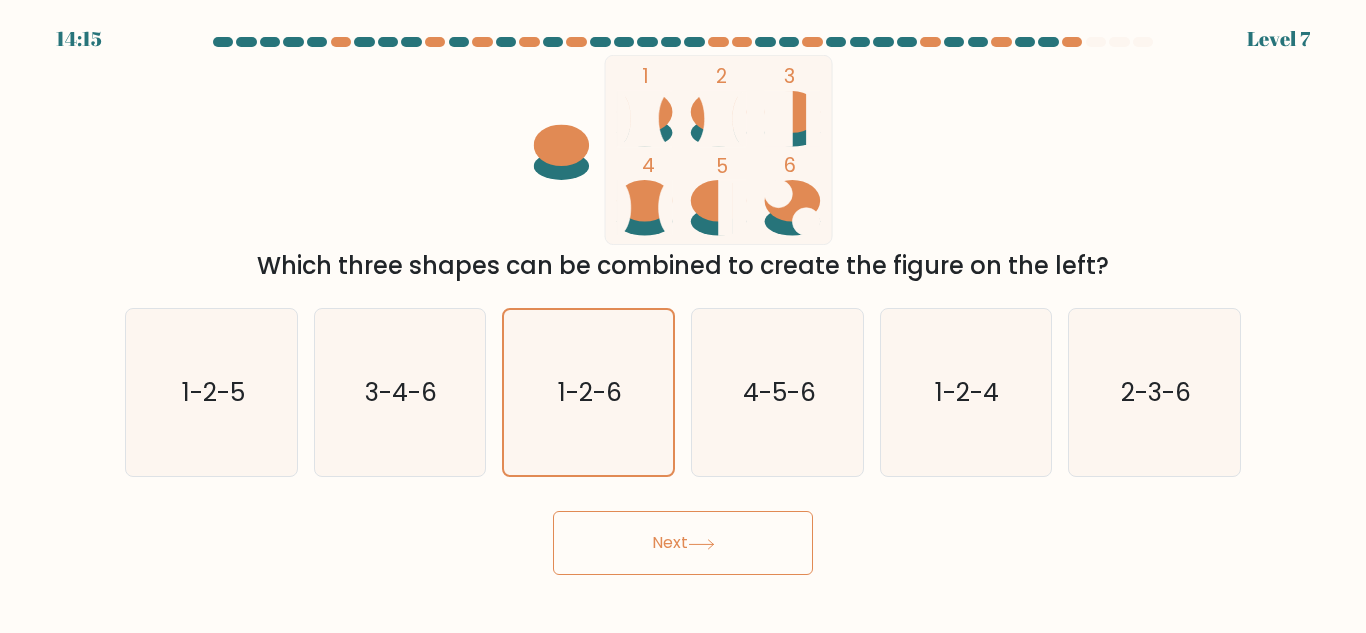 click on "Next" at bounding box center (683, 543) 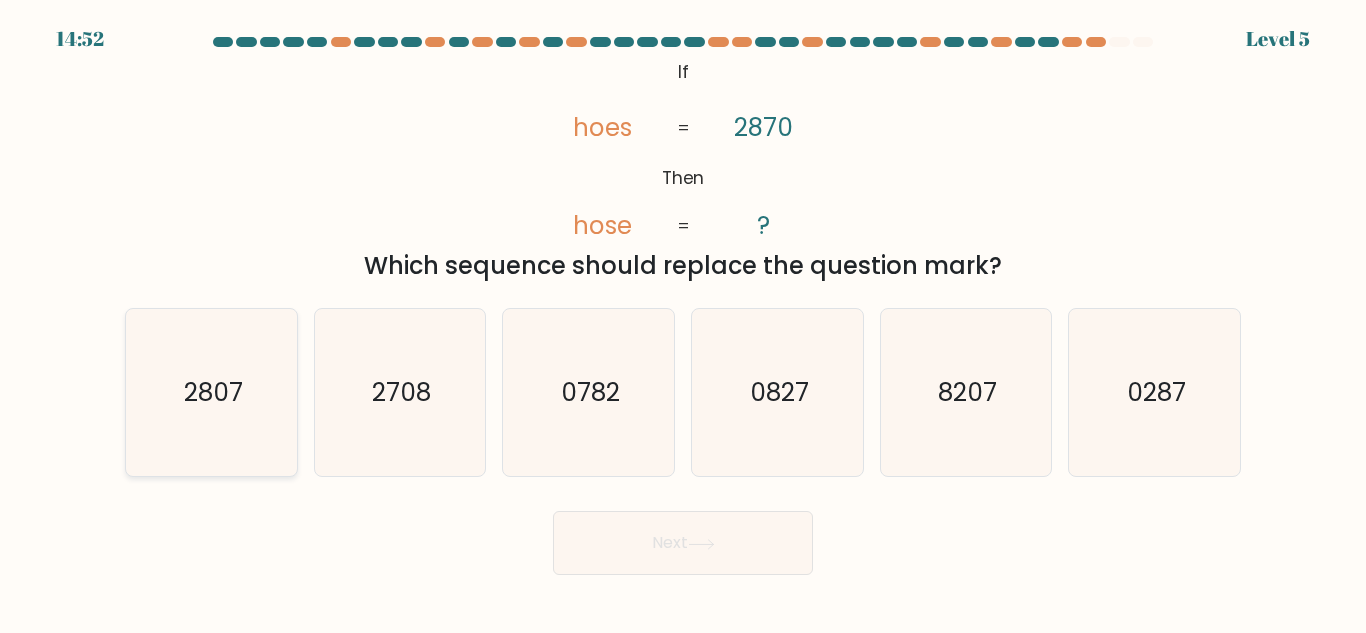 click on "2807" 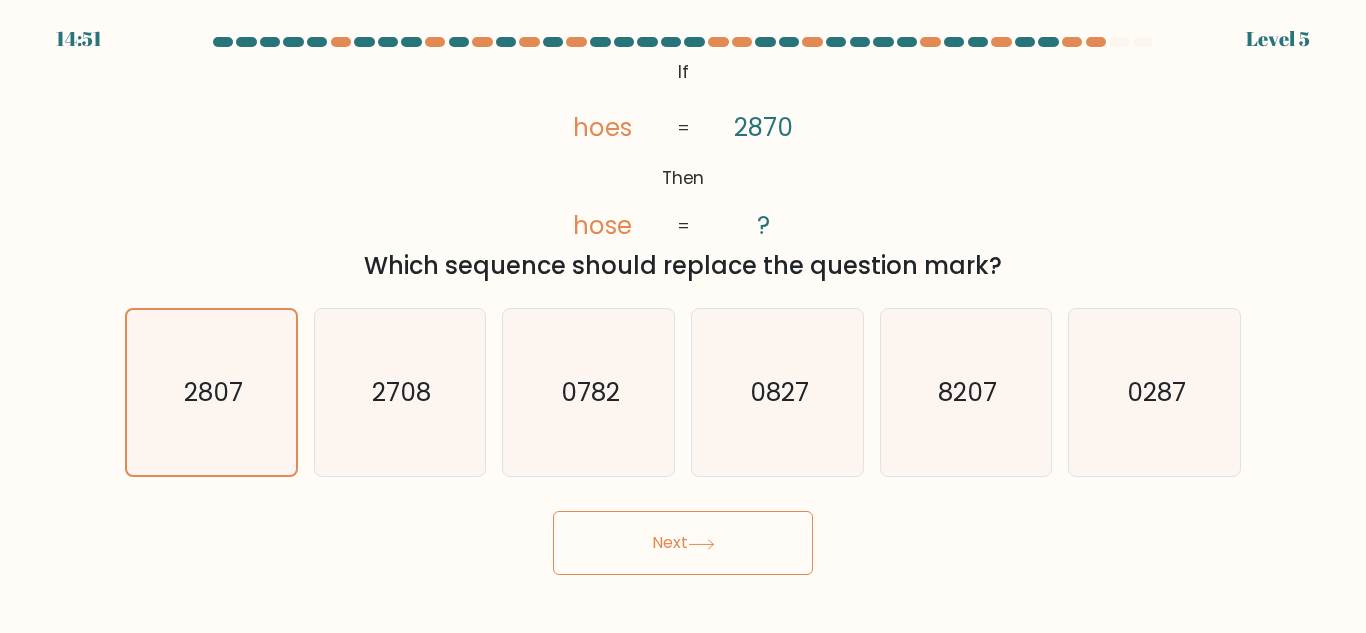 click on "Next" at bounding box center (683, 543) 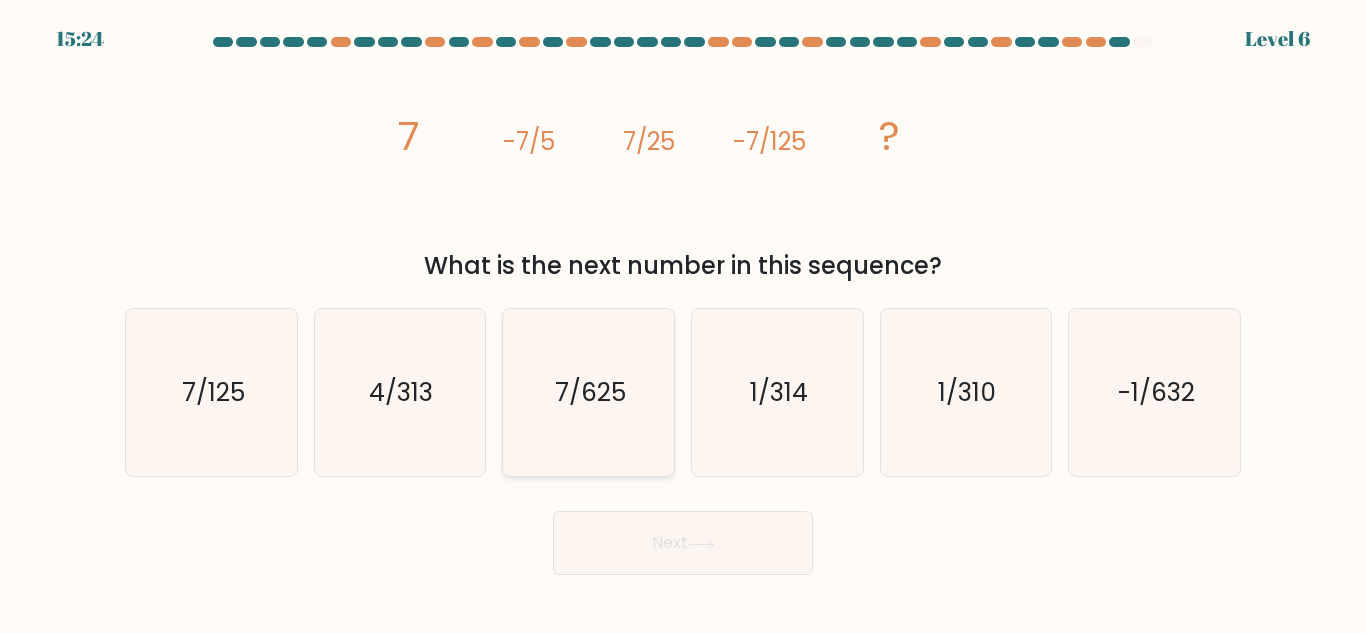 click on "7/625" 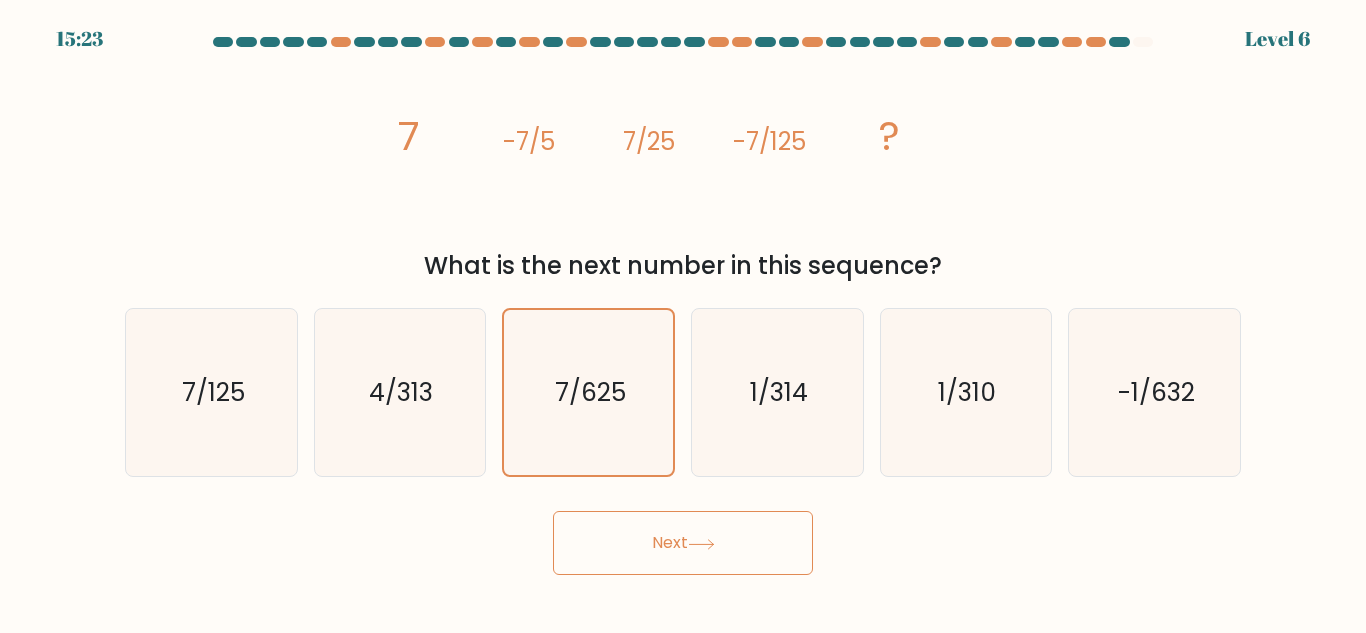click on "Next" at bounding box center [683, 543] 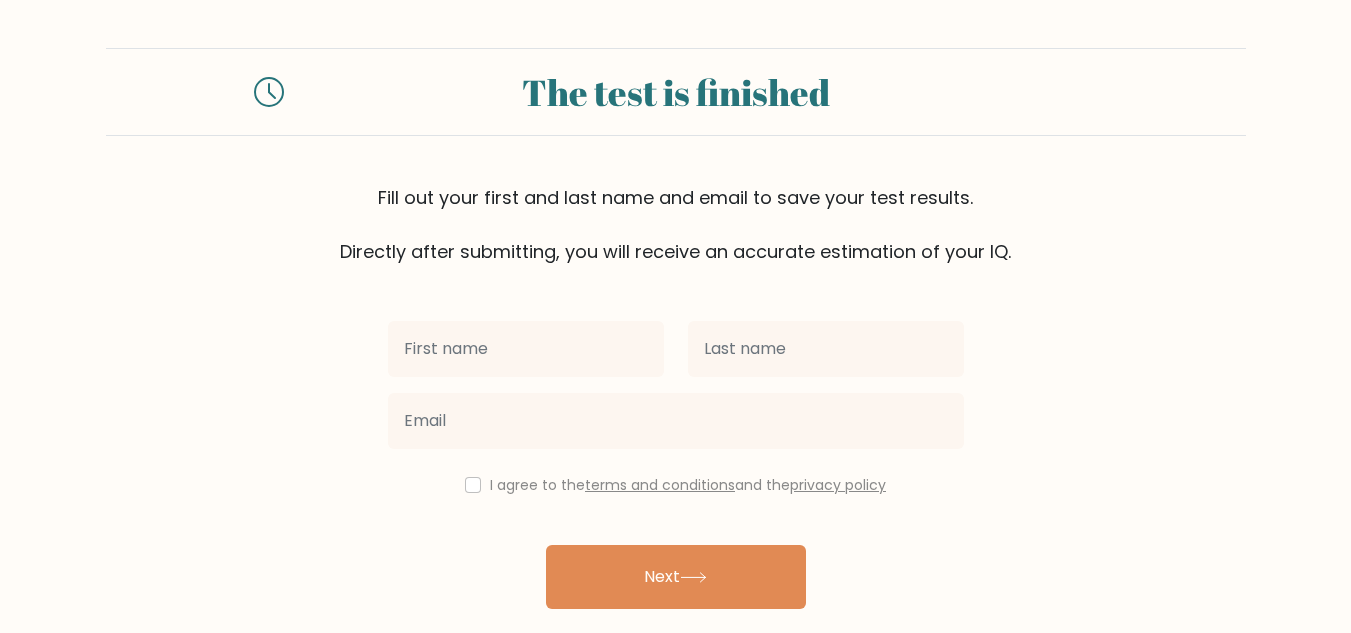 scroll, scrollTop: 0, scrollLeft: 0, axis: both 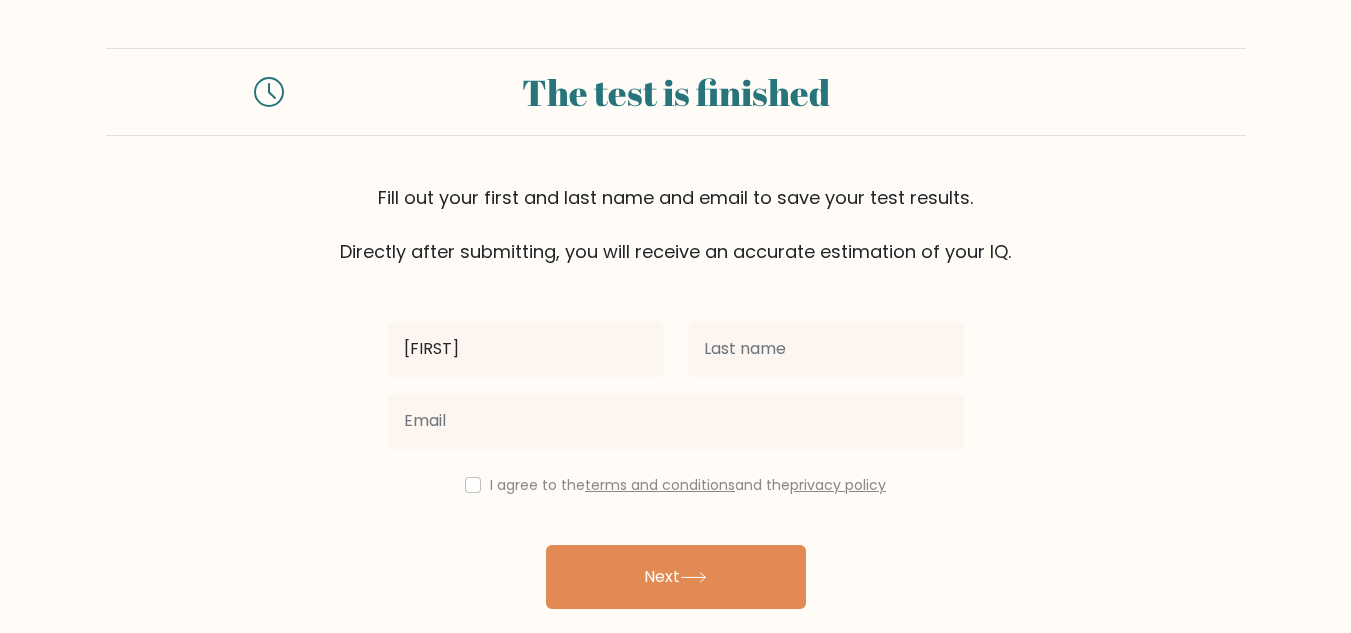 type on "[FIRST]" 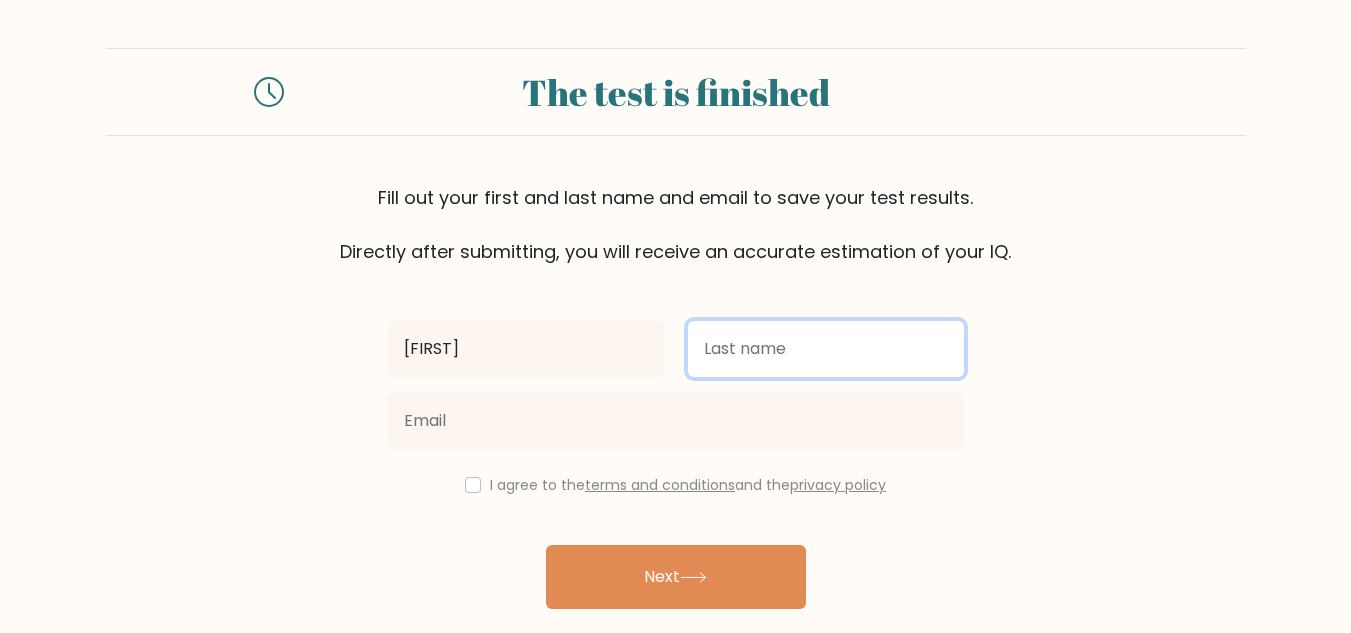 click at bounding box center (826, 349) 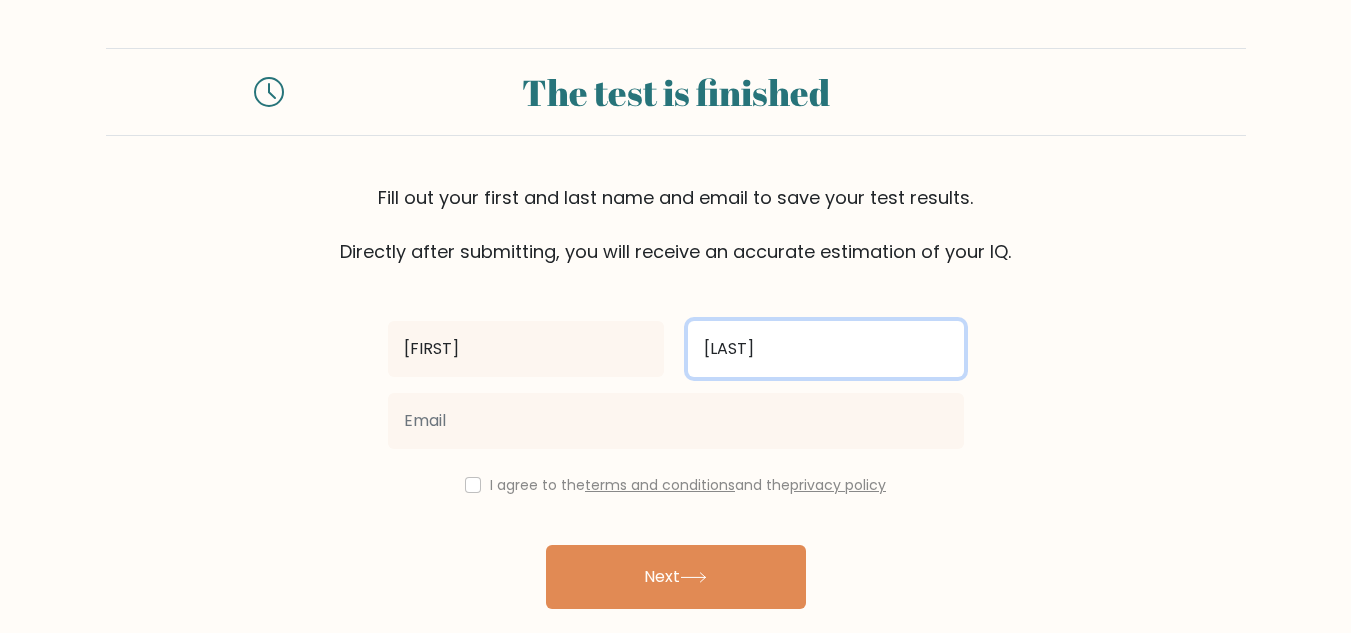 type on "[LAST]" 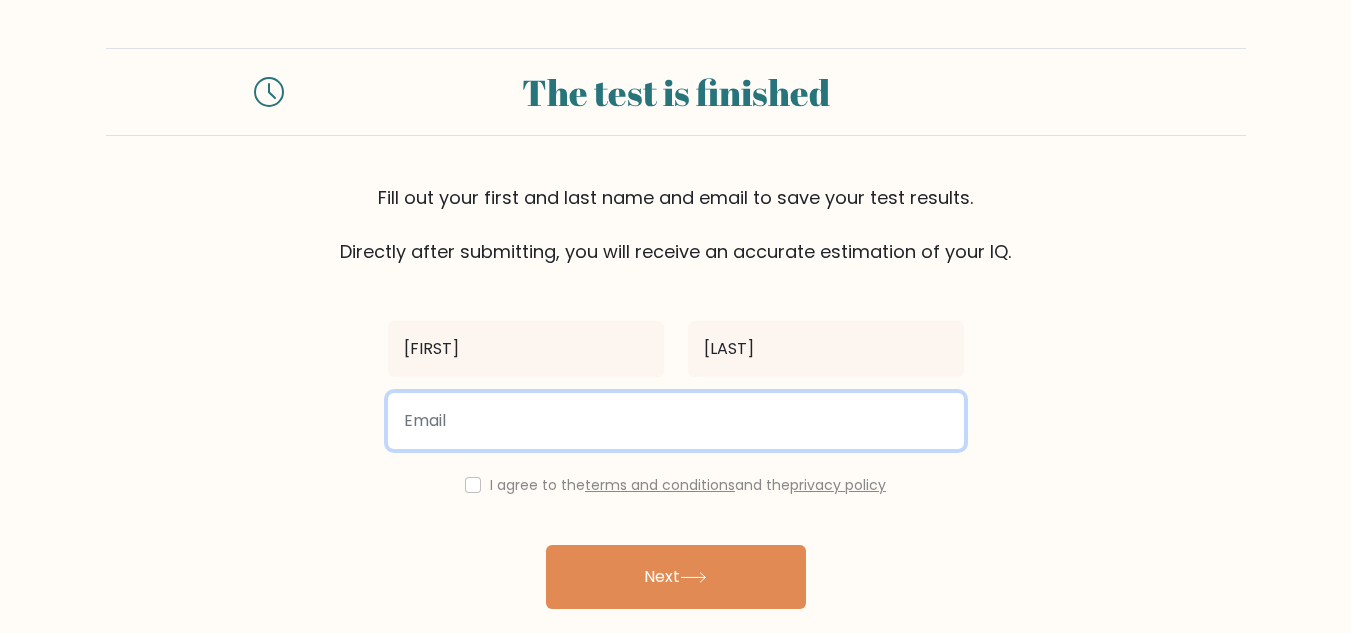 click at bounding box center (676, 421) 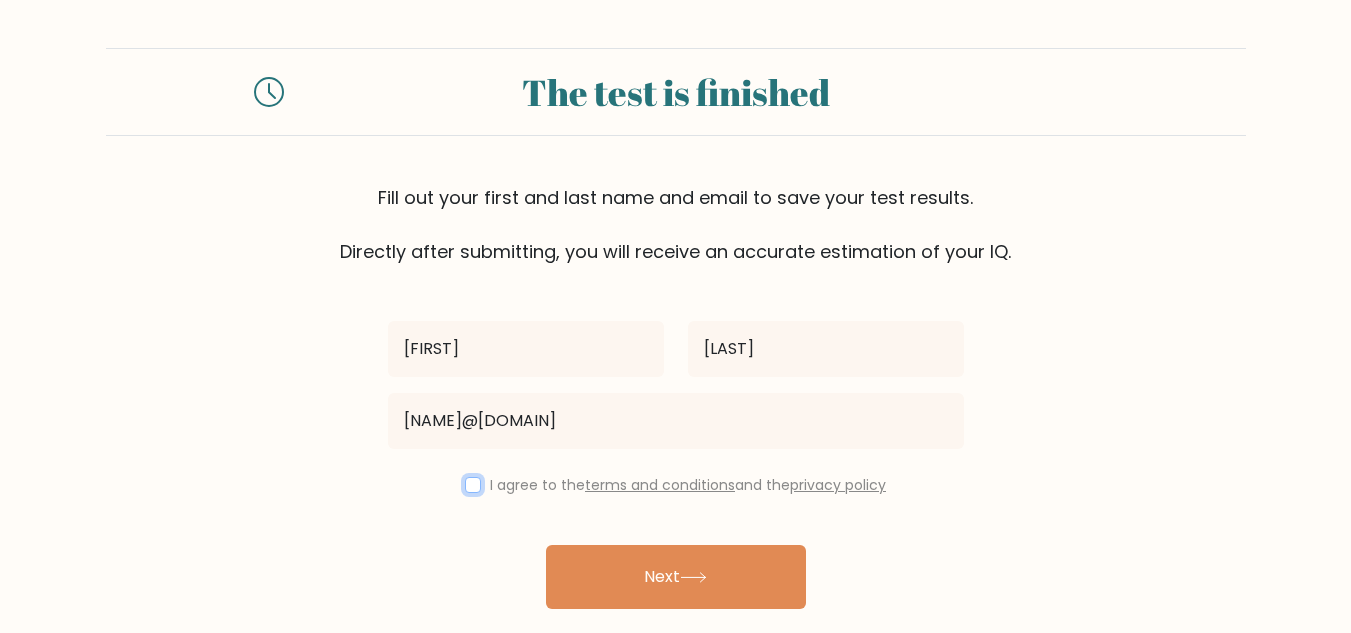 click at bounding box center (473, 485) 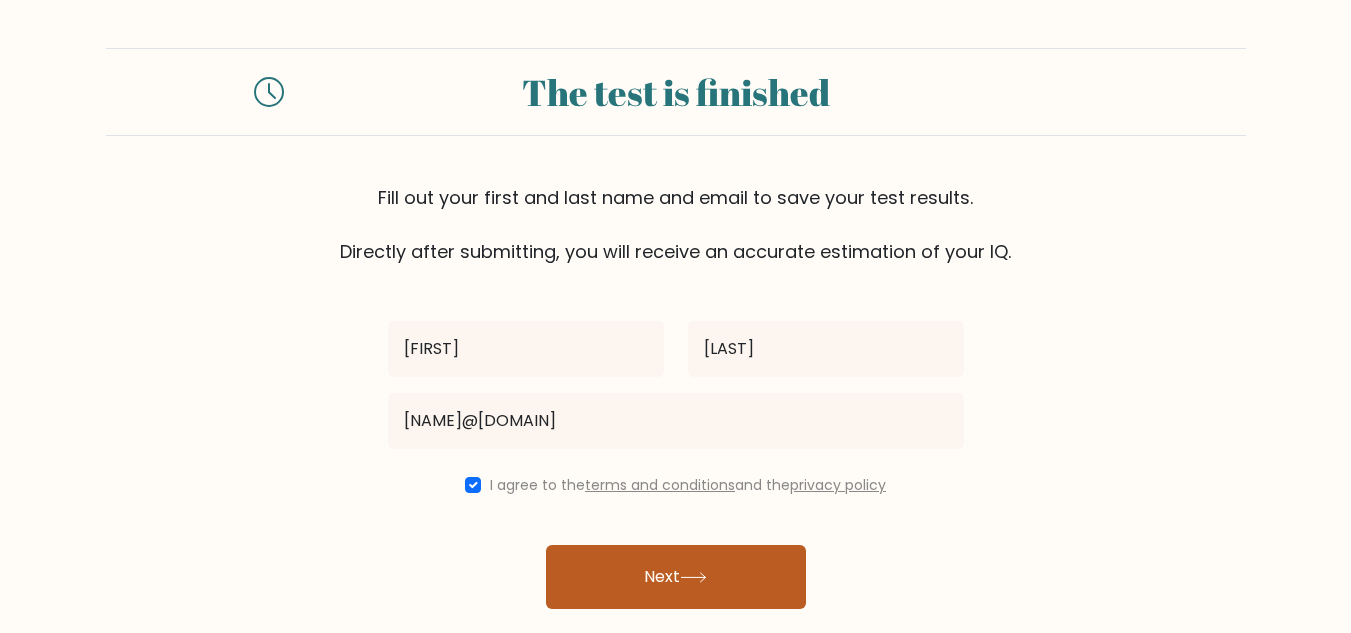 click on "Next" at bounding box center [676, 577] 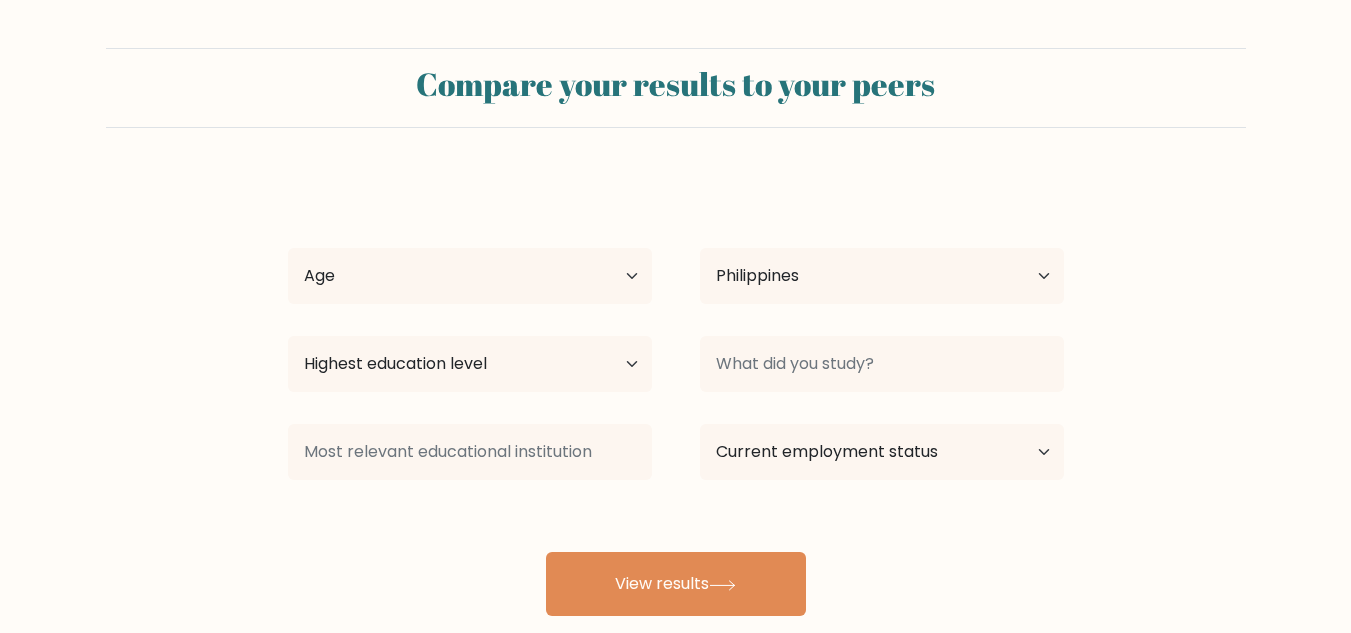select on "PH" 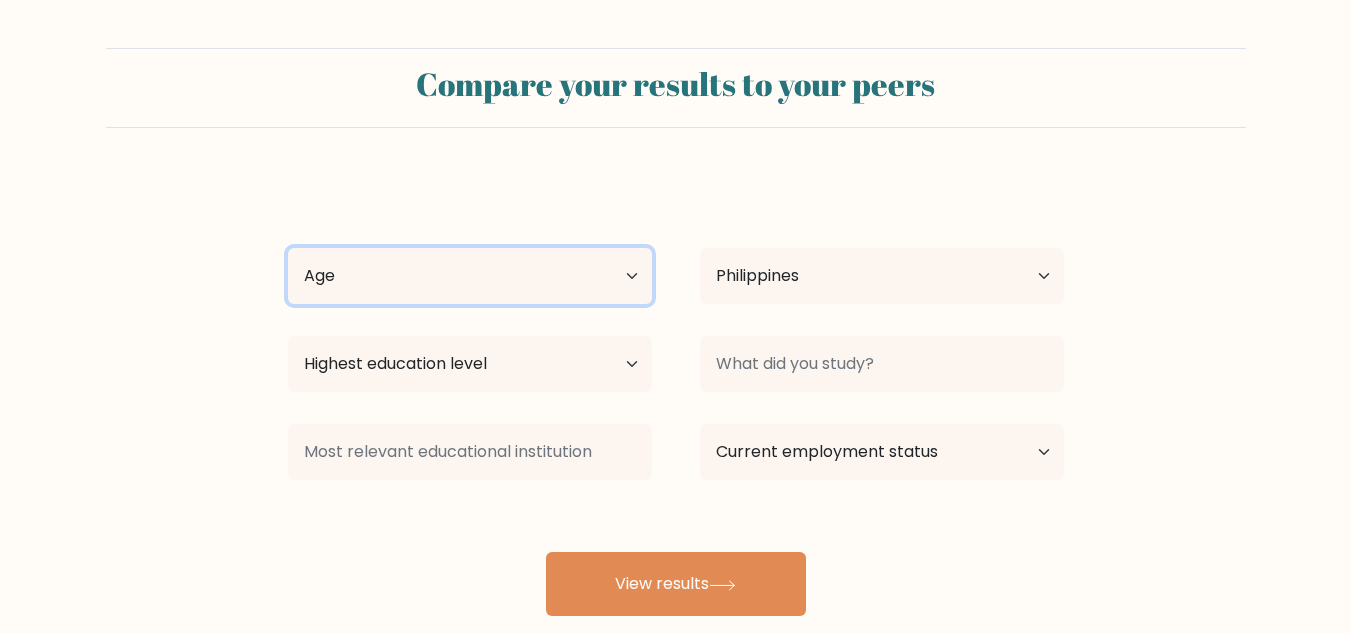 click on "Age
Under 18 years old
18-24 years old
25-34 years old
35-44 years old
45-54 years old
55-64 years old
65 years old and above" at bounding box center (470, 276) 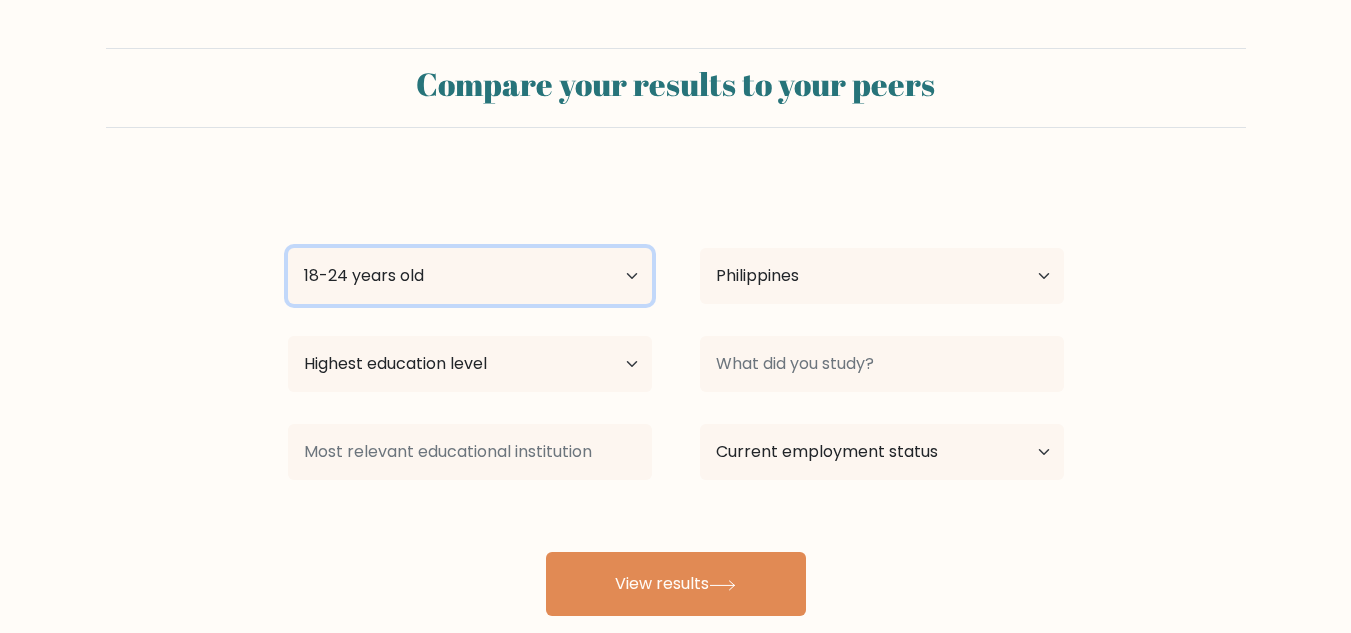 click on "Age
Under 18 years old
18-24 years old
25-34 years old
35-44 years old
45-54 years old
55-64 years old
65 years old and above" at bounding box center (470, 276) 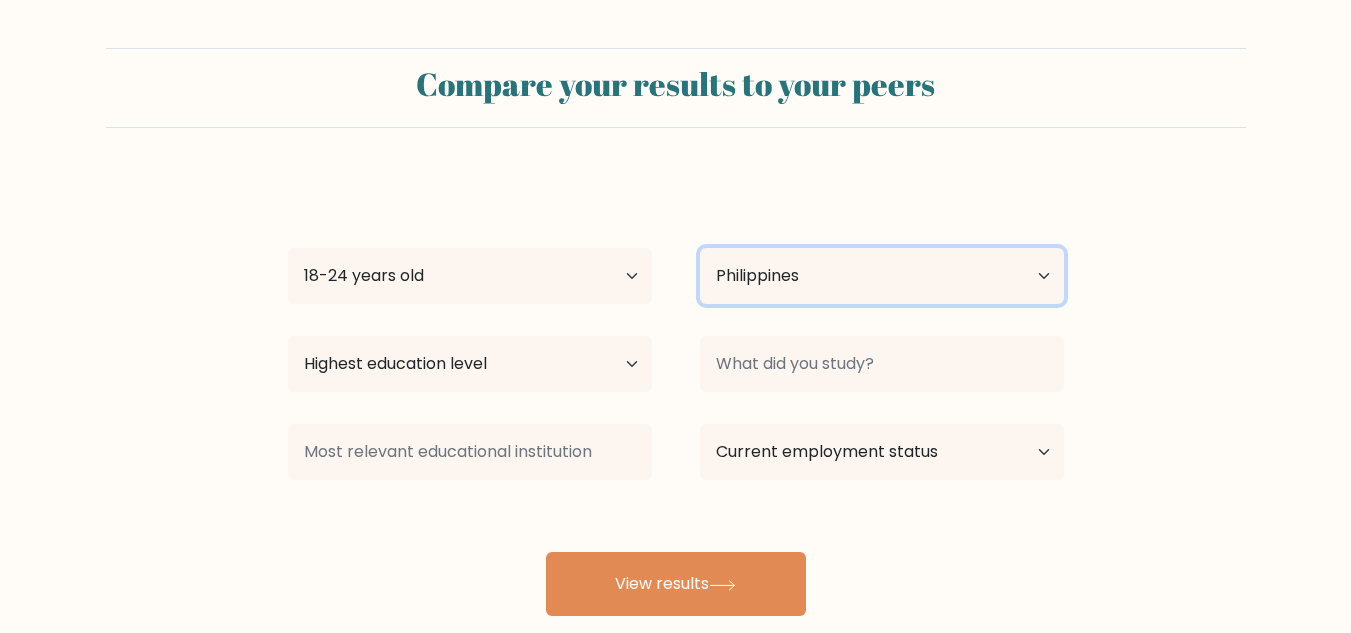click on "Country
Afghanistan
Albania
Algeria
American Samoa
Andorra
Angola
Anguilla
Antarctica
Antigua and Barbuda
Argentina
Armenia
Aruba
Australia
Austria
Azerbaijan
Bahamas
Bahrain
Bangladesh
Barbados
Belarus
Belgium
Belize
Benin
Bermuda
Bhutan
Bolivia
Bonaire, Sint Eustatius and Saba
Bosnia and Herzegovina
Botswana
Bouvet Island
Brazil
British Indian Ocean Territory
Brunei
Bulgaria
Burkina Faso
Burundi
Cabo Verde
Cambodia
Cameroon
Canada
Cayman Islands
Central African Republic
Chad
Chile
China
Christmas Island
Cocos (Keeling) Islands
Colombia
Comoros
Congo
Congo (the Democratic Republic of the)
Cook Islands
Costa Rica
Côte d'Ivoire
Croatia
Cuba" at bounding box center [882, 276] 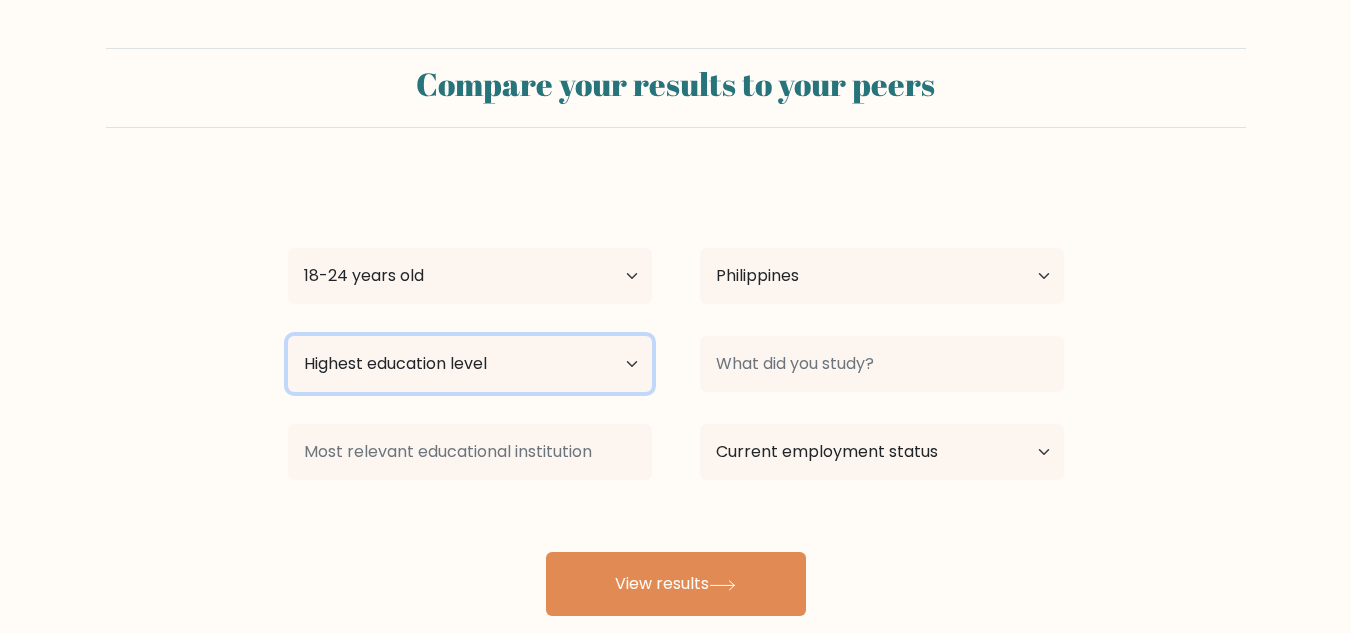 click on "Highest education level
No schooling
Primary
Lower Secondary
Upper Secondary
Occupation Specific
Bachelor's degree
Master's degree
Doctoral degree" at bounding box center [470, 364] 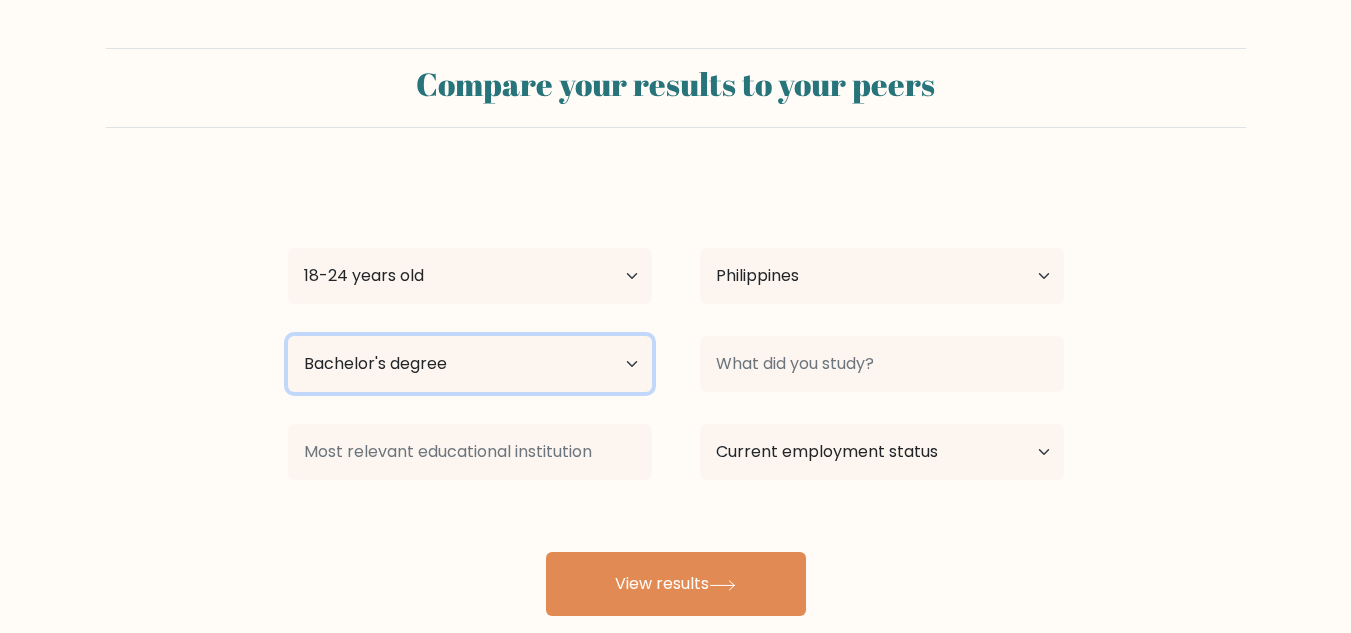 click on "Highest education level
No schooling
Primary
Lower Secondary
Upper Secondary
Occupation Specific
Bachelor's degree
Master's degree
Doctoral degree" at bounding box center [470, 364] 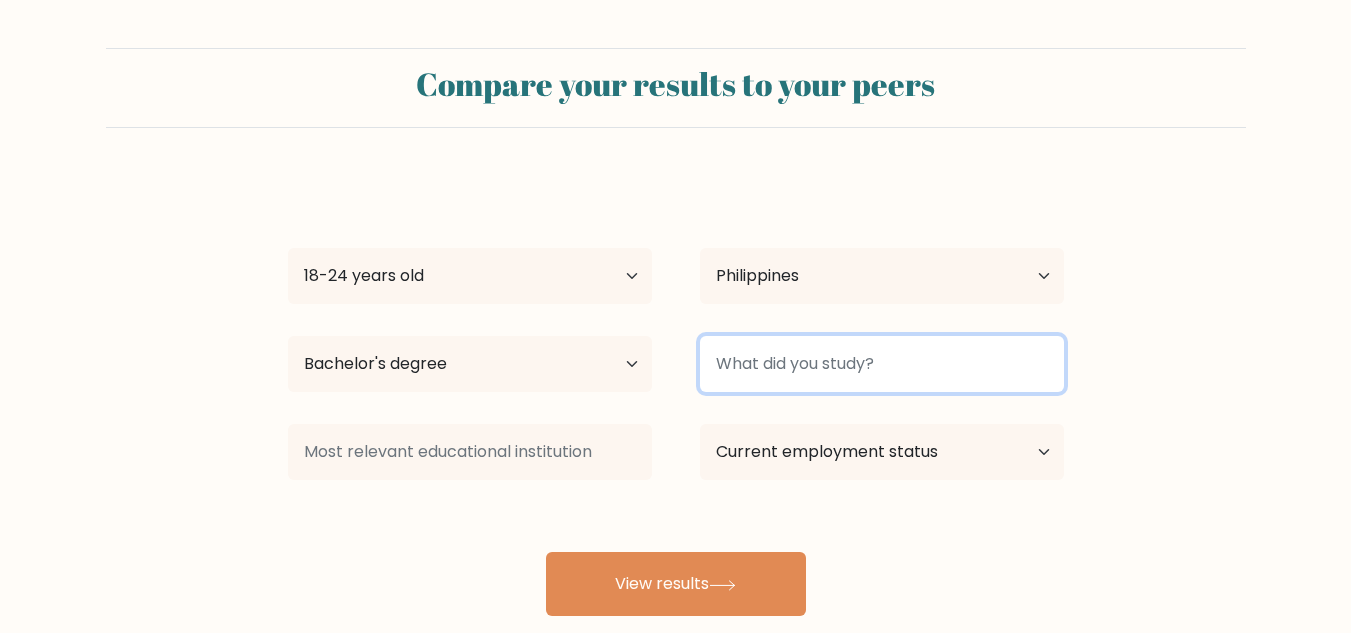 click at bounding box center [882, 364] 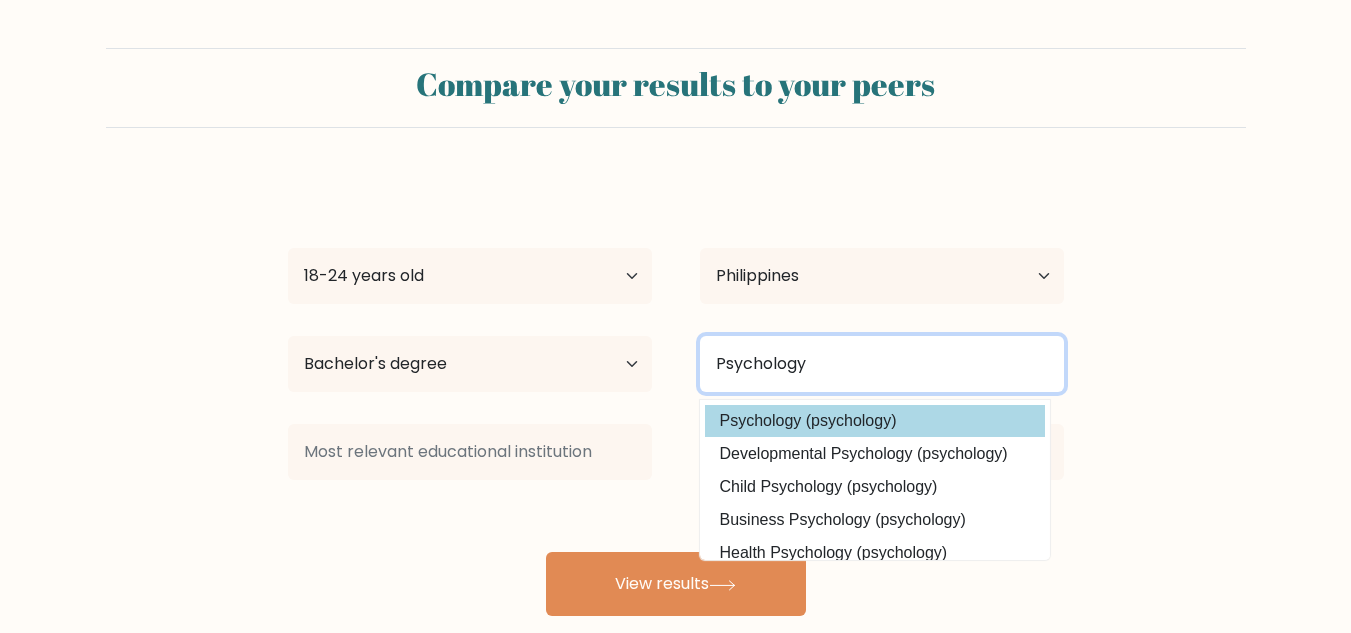 type on "Psychology" 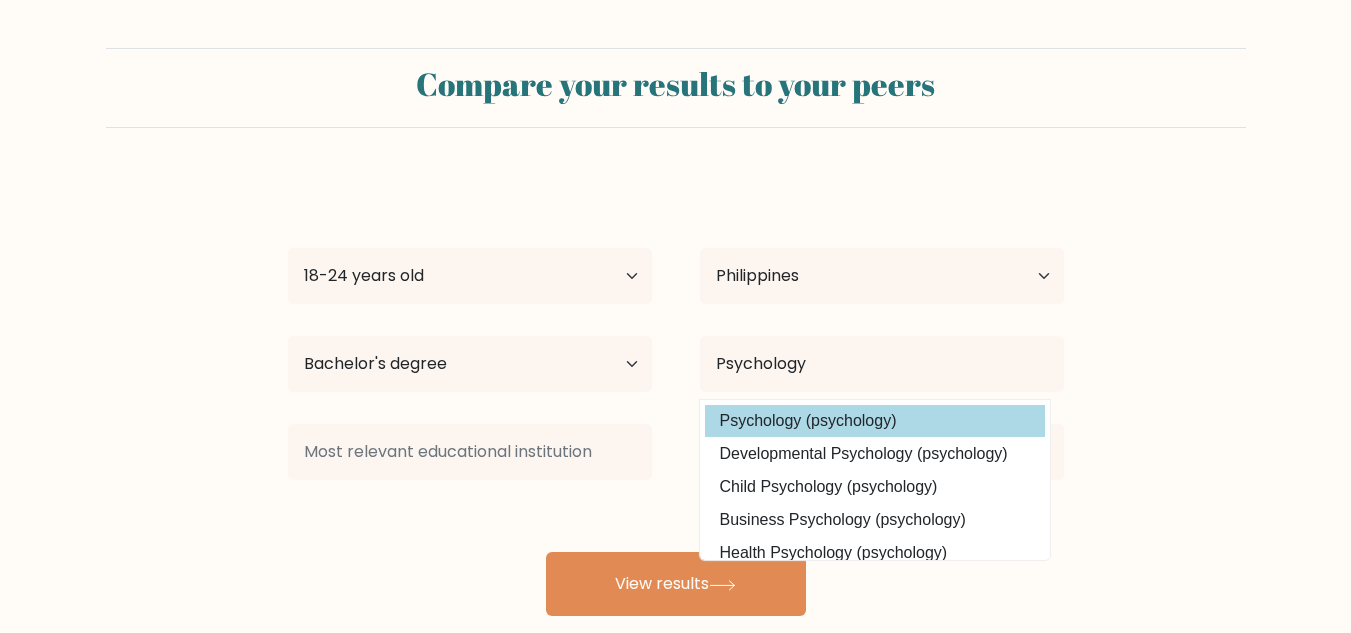 click on "Joanna
Villamor
Age
Under 18 years old
18-24 years old
25-34 years old
35-44 years old
45-54 years old
55-64 years old
65 years old and above
Country
Afghanistan
Albania
Algeria
American Samoa
Andorra
Angola
Anguilla
Antarctica
Antigua and Barbuda
Argentina
Armenia
Aruba
Australia
Austria
Azerbaijan
Bahamas
Bahrain
Bangladesh
Barbados
Belarus
Belgium
Belize
Benin
Bermuda
Bhutan
Bolivia
Bonaire, Sint Eustatius and Saba
Bosnia and Herzegovina
Botswana
Bouvet Island
Brazil
Brunei" at bounding box center [676, 396] 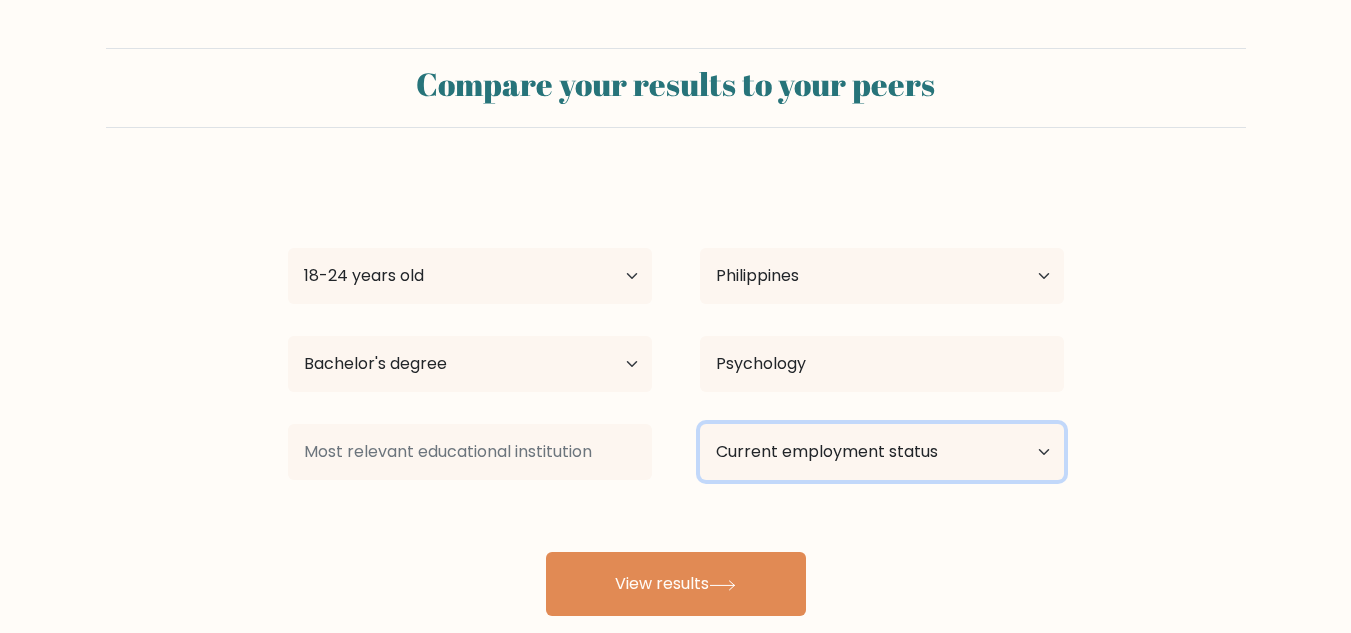 click on "Current employment status
Employed
Student
Retired
Other / prefer not to answer" at bounding box center (882, 452) 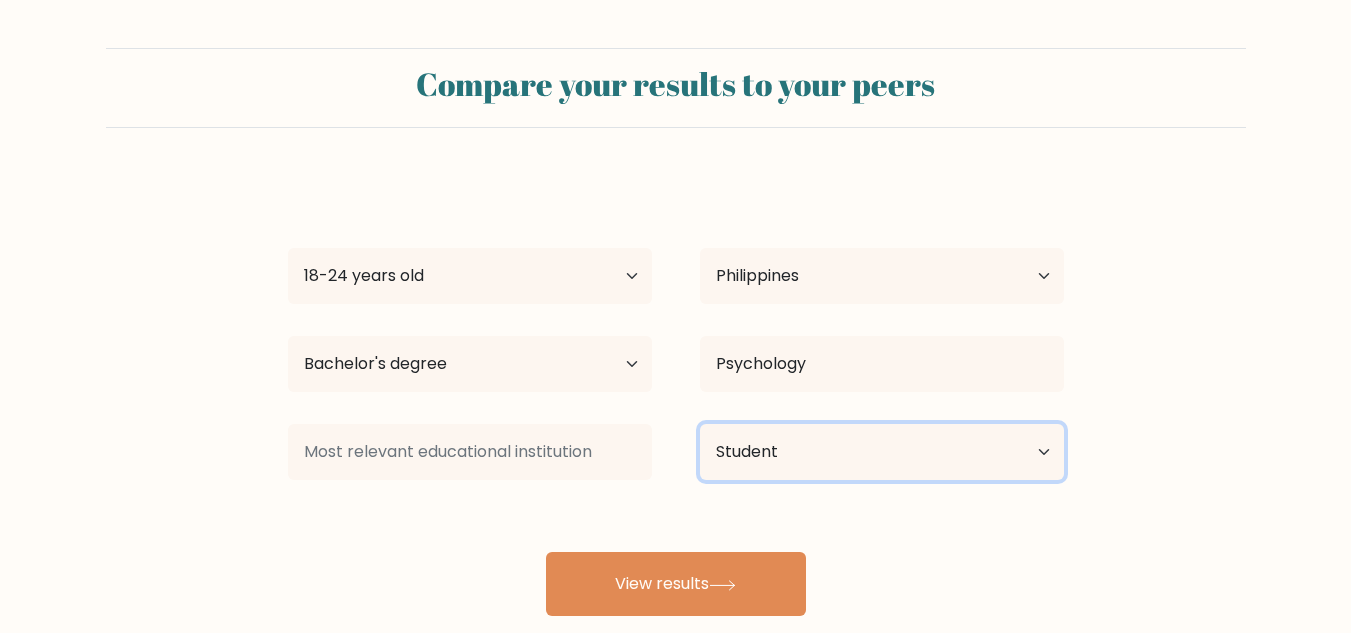 click on "Current employment status
Employed
Student
Retired
Other / prefer not to answer" at bounding box center [882, 452] 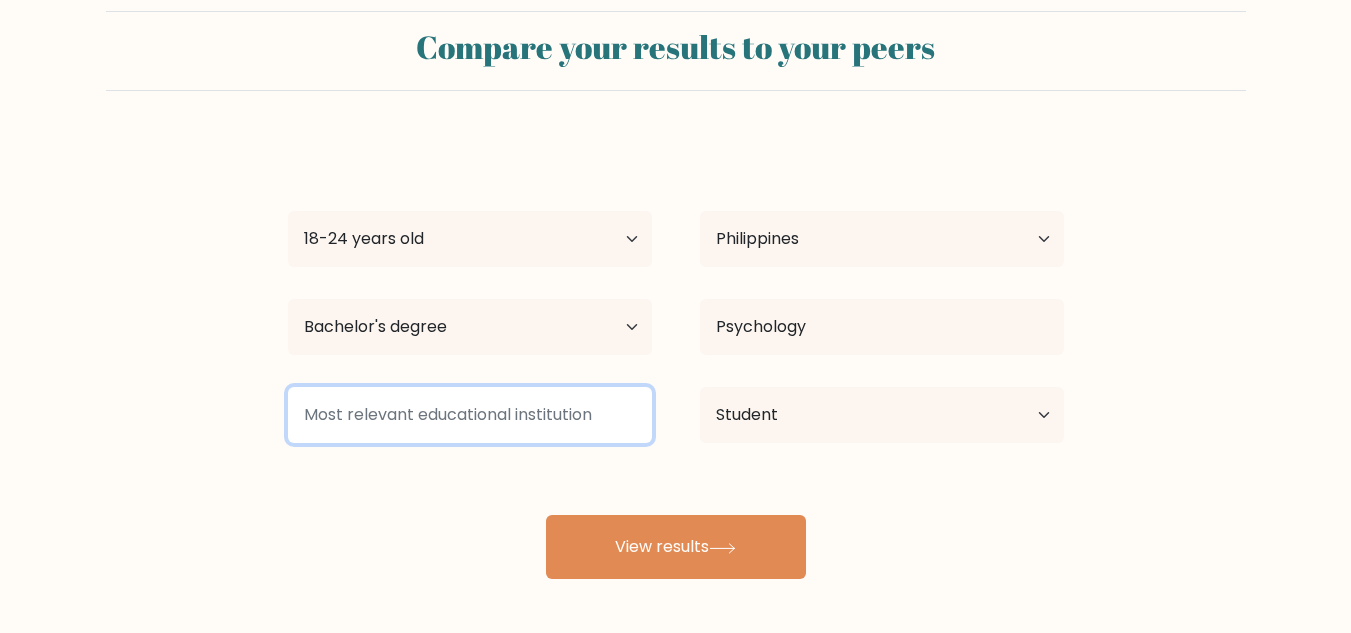 click at bounding box center [470, 415] 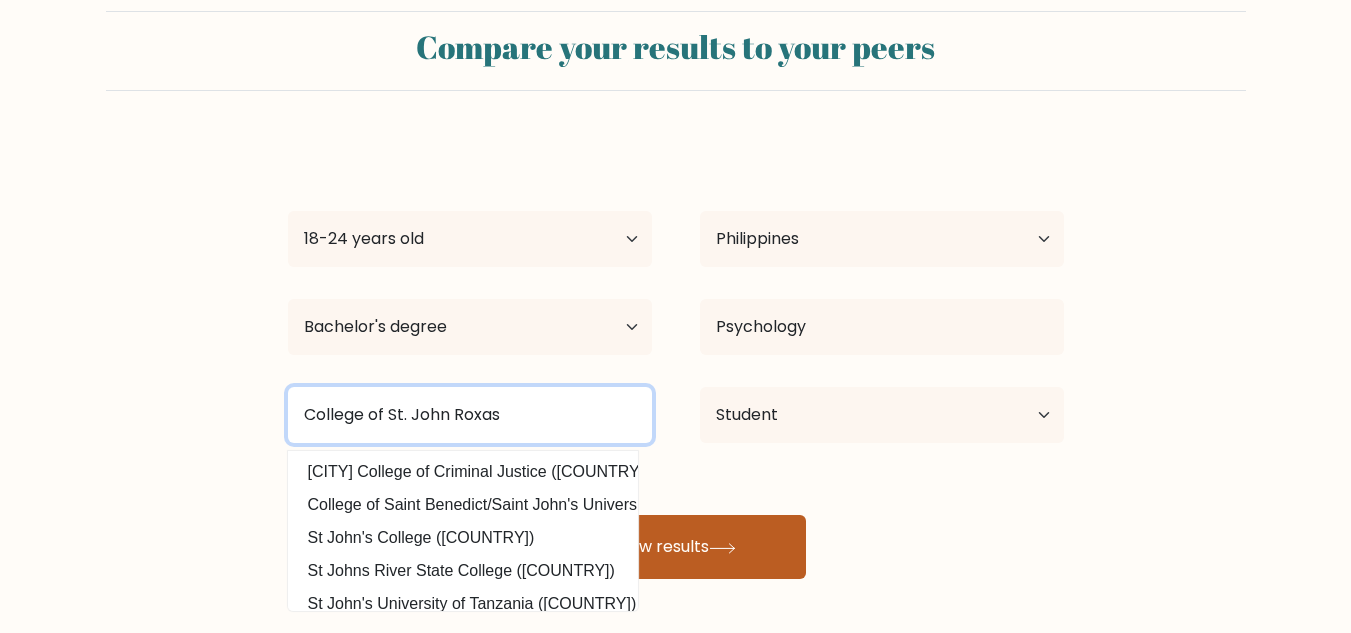 type on "College of St. John Roxas" 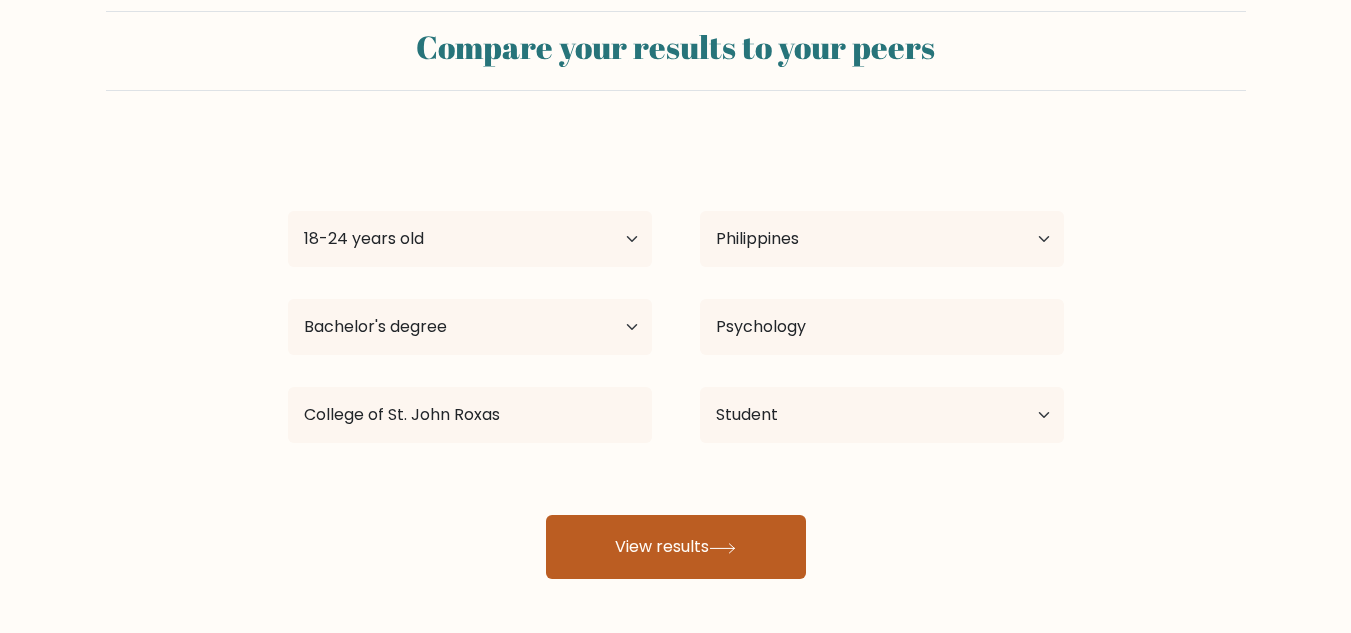 click on "View results" at bounding box center [676, 547] 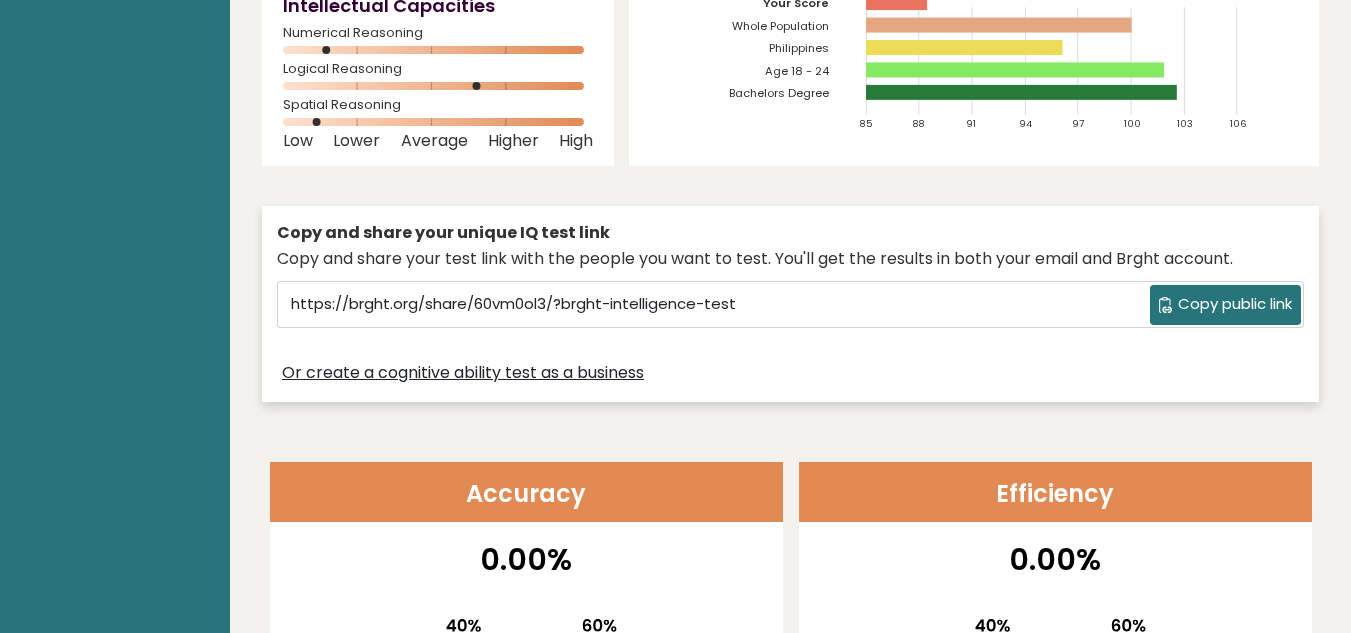 scroll, scrollTop: 0, scrollLeft: 0, axis: both 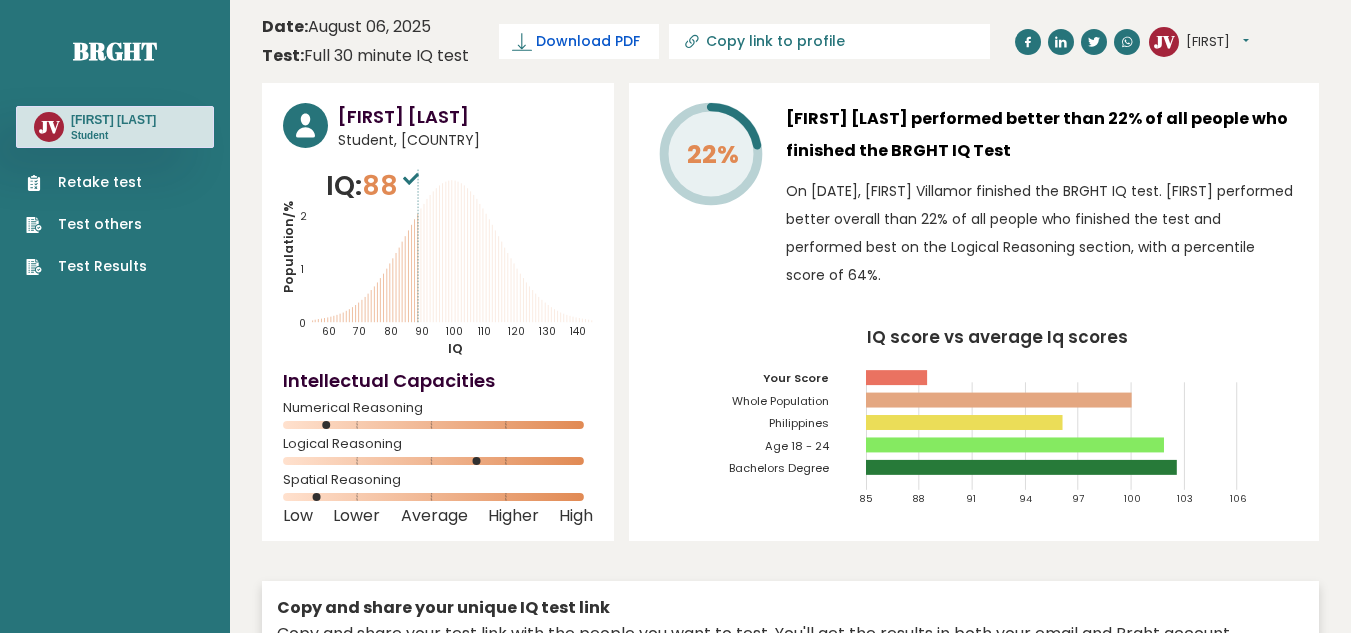click on "Download PDF" at bounding box center (588, 41) 